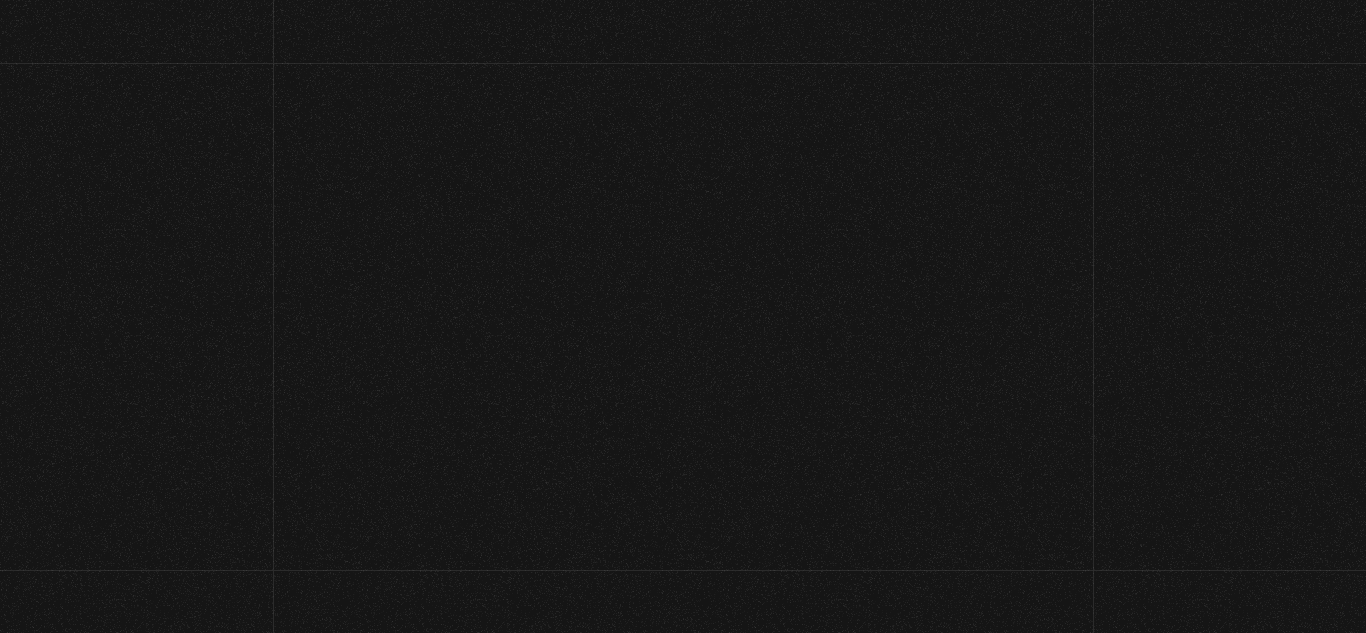 scroll, scrollTop: 0, scrollLeft: 0, axis: both 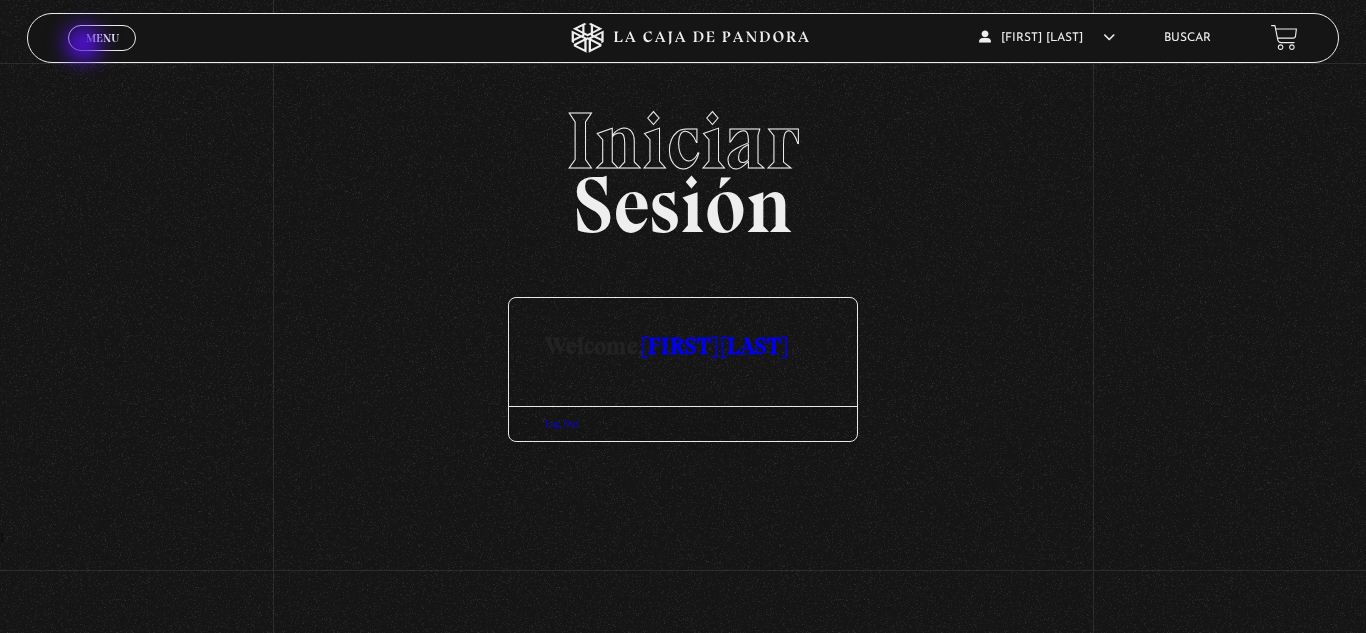 click on "Cerrar" at bounding box center (102, 55) 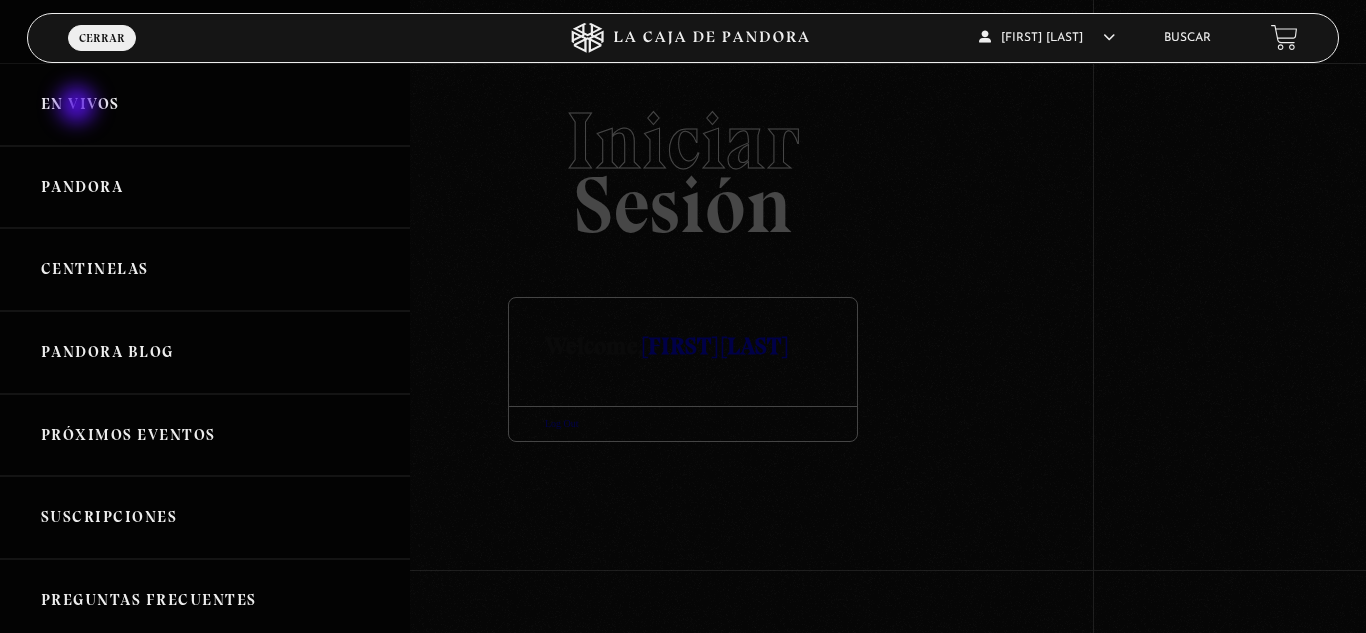 click on "En vivos" at bounding box center [205, 104] 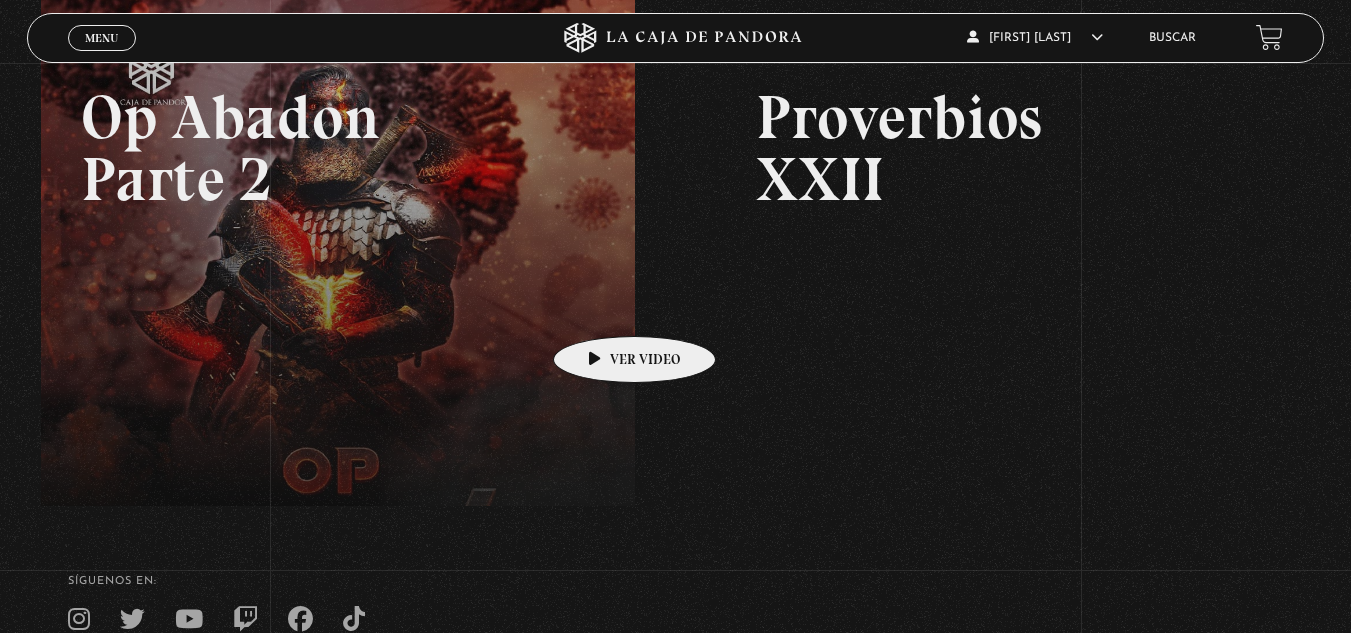 scroll, scrollTop: 88, scrollLeft: 0, axis: vertical 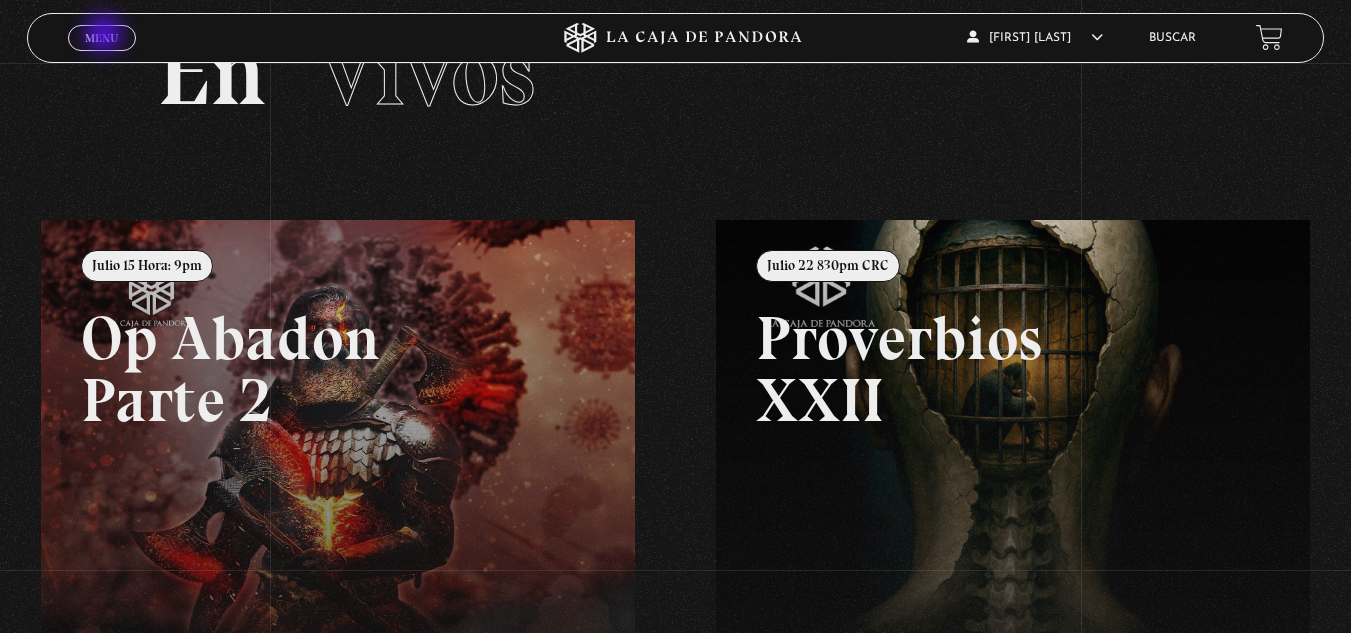 click on "Menu" at bounding box center [101, 38] 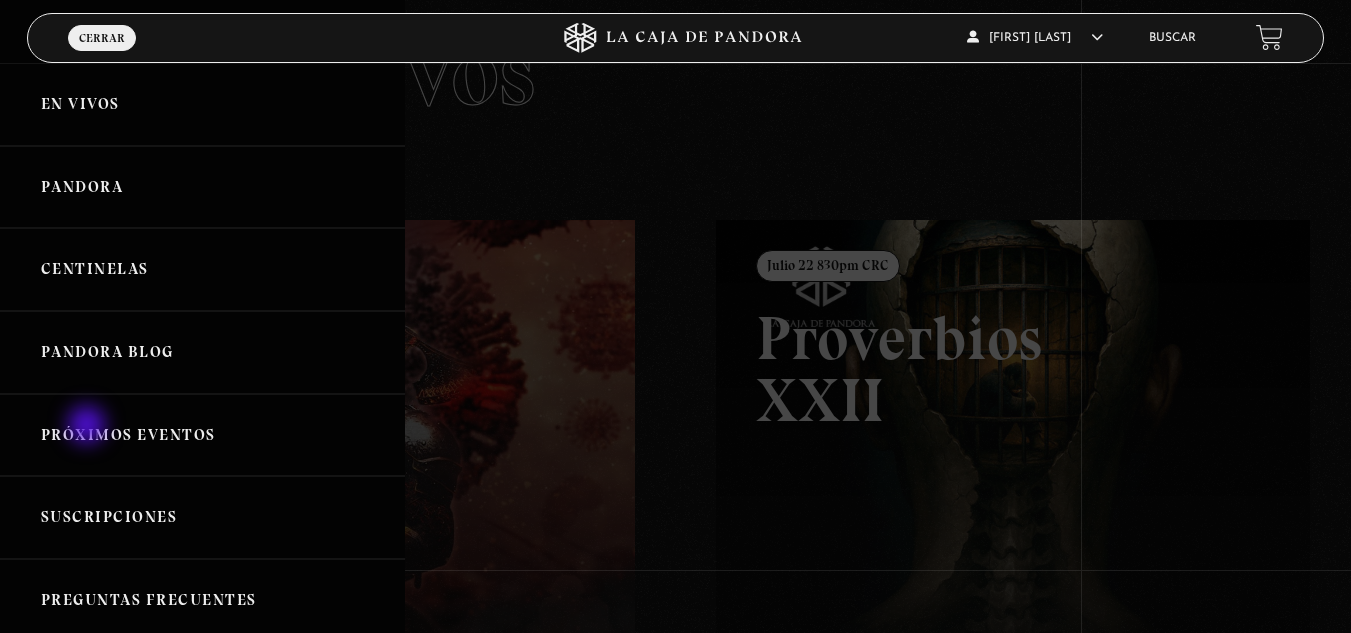 click on "Próximos Eventos" at bounding box center [202, 435] 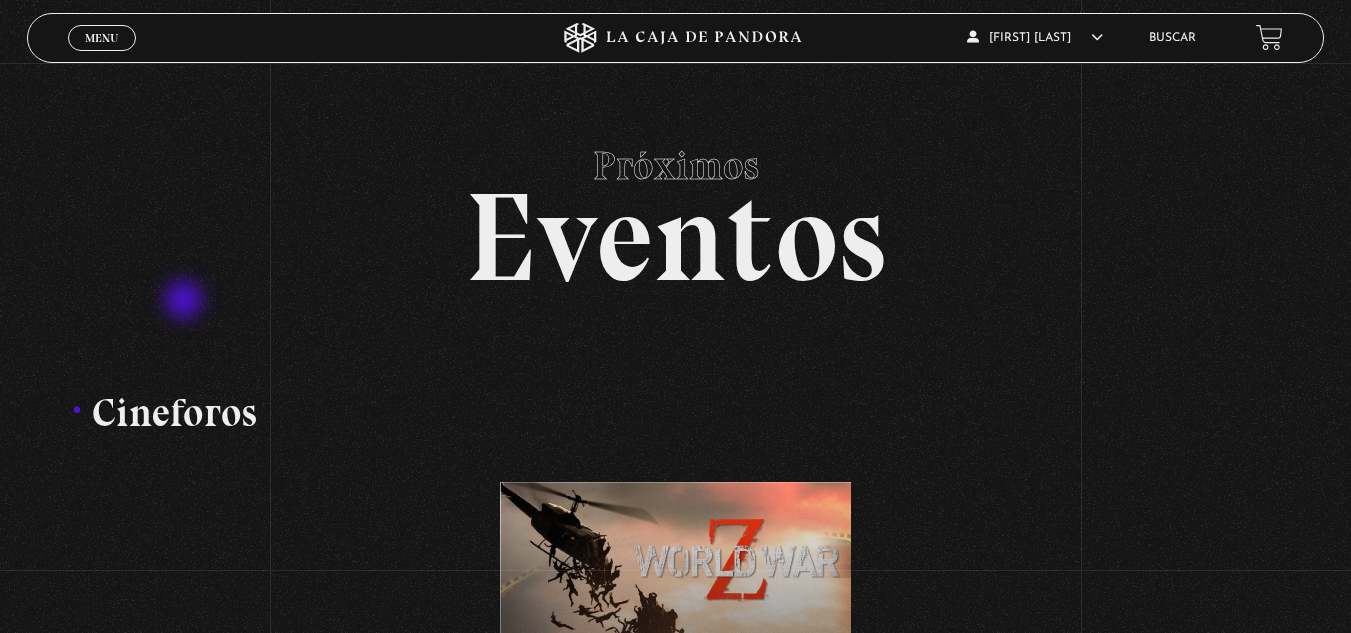 scroll, scrollTop: 0, scrollLeft: 0, axis: both 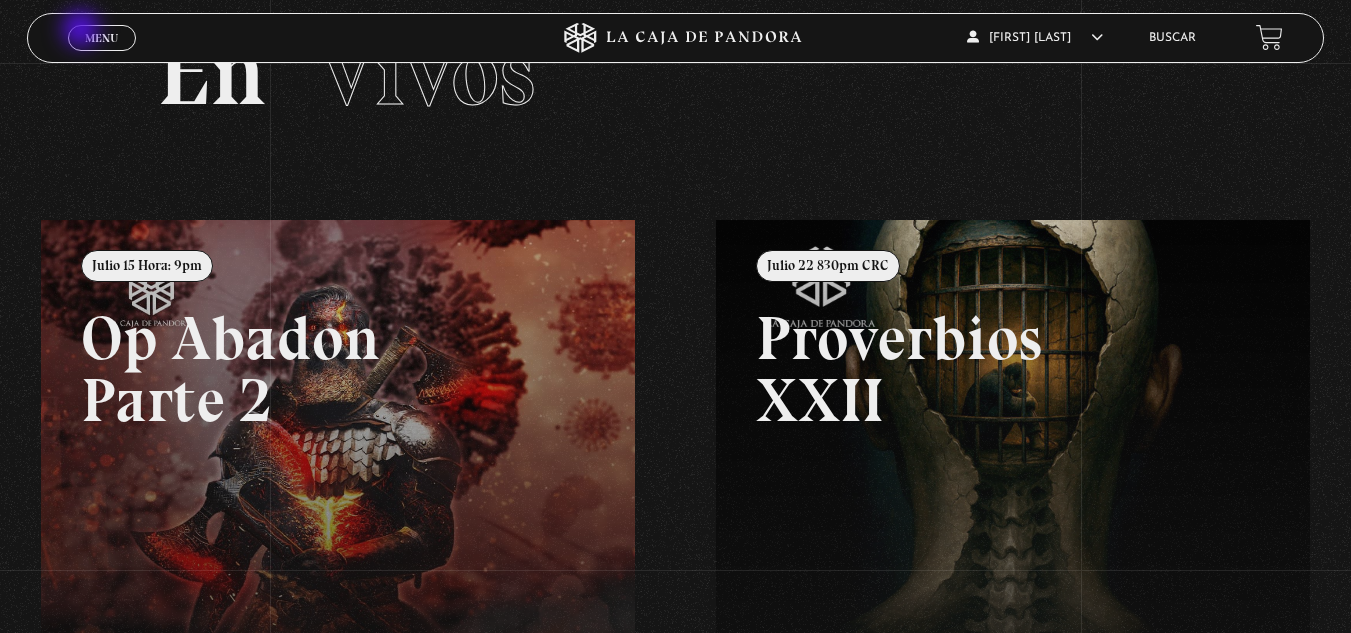 click on "Menu" at bounding box center (101, 38) 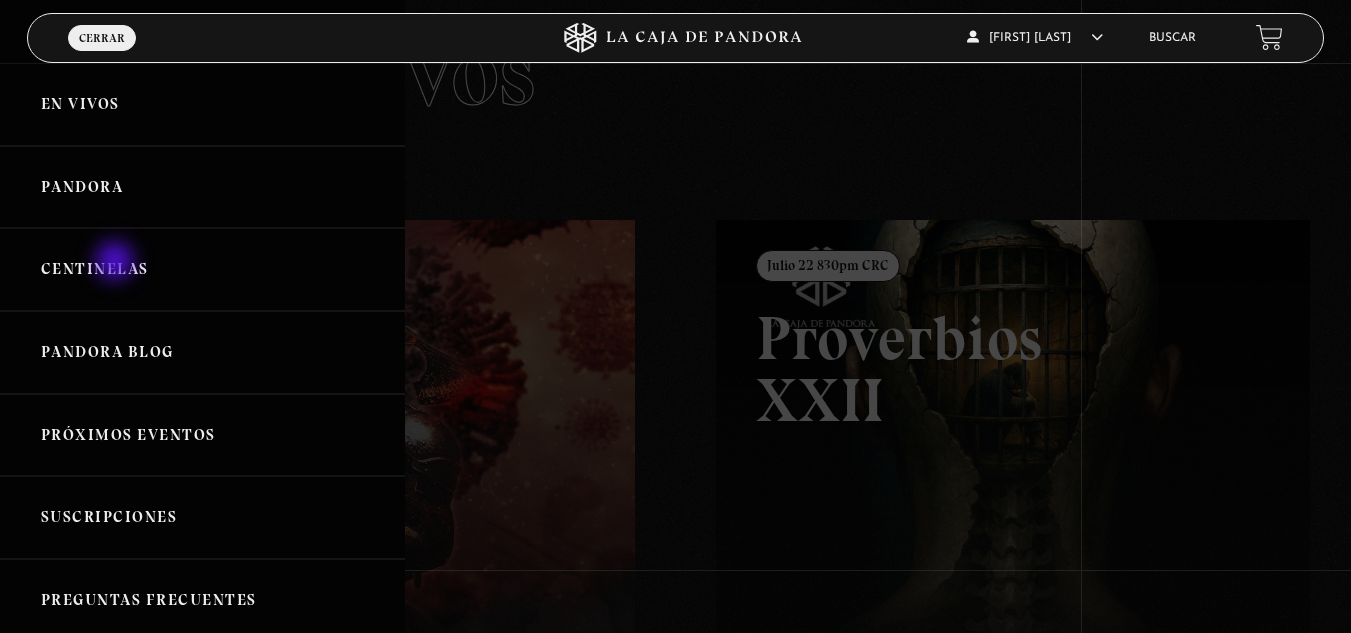 click on "Centinelas" at bounding box center [202, 269] 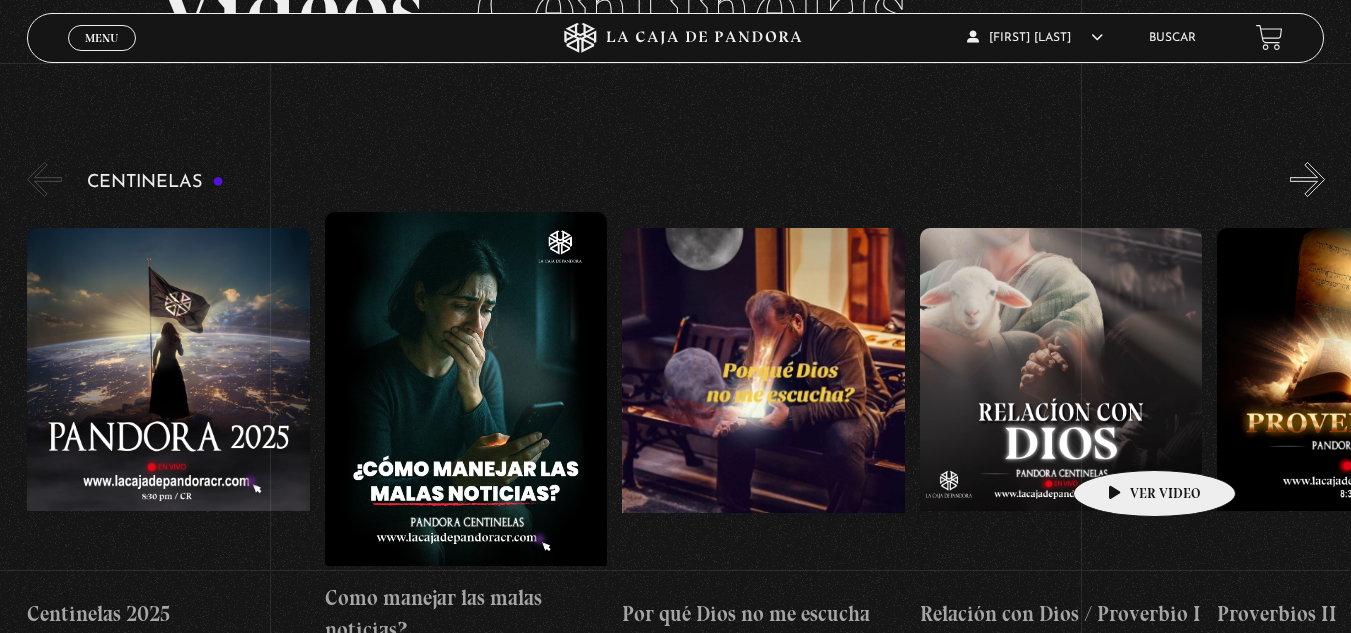 scroll, scrollTop: 200, scrollLeft: 0, axis: vertical 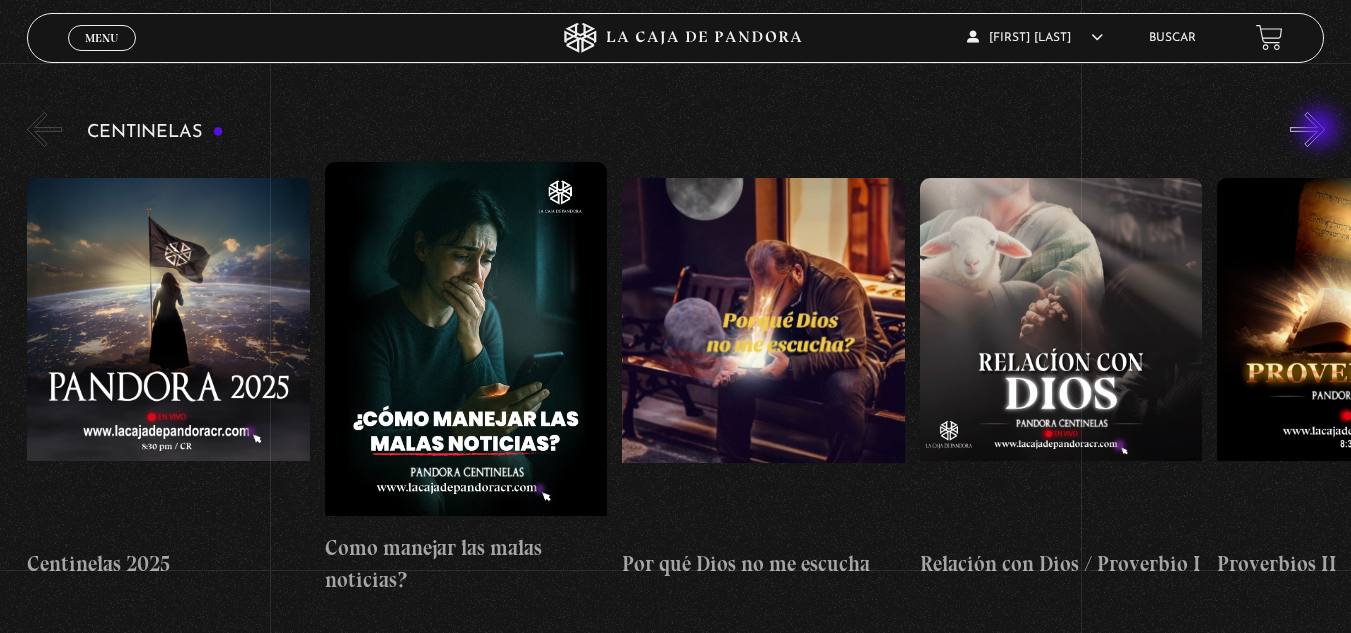 click on "»" at bounding box center [1307, 129] 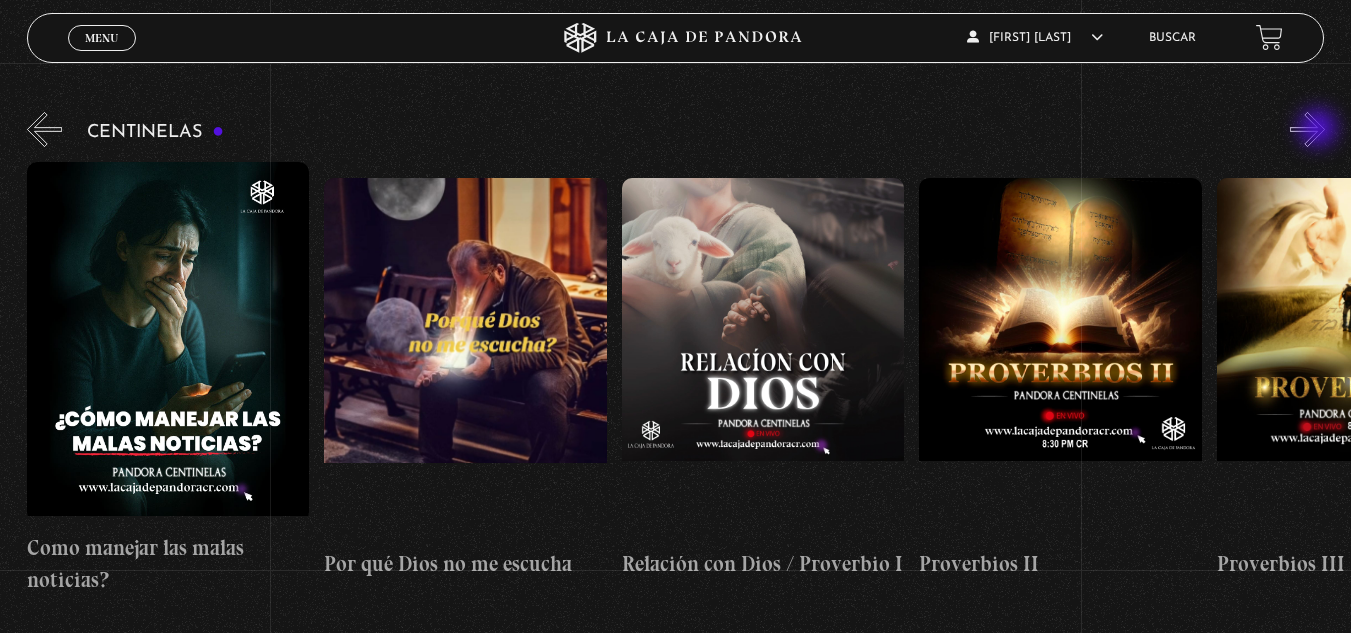 click on "»" at bounding box center (1307, 129) 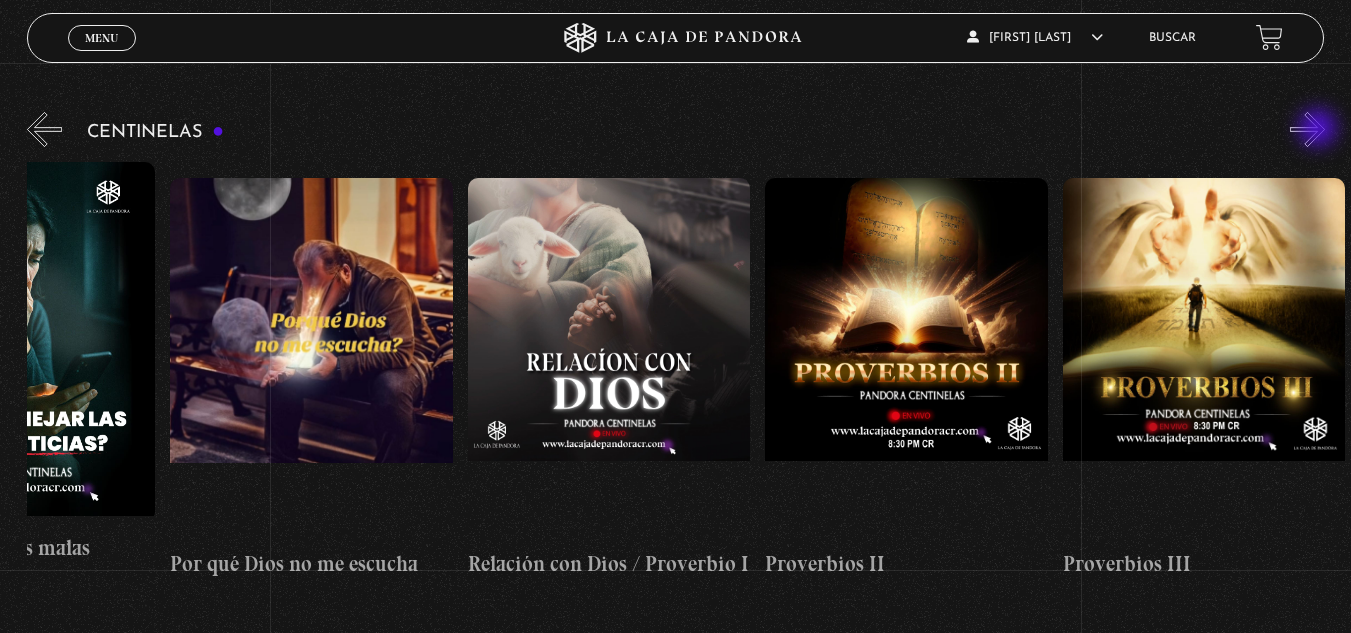 click on "»" at bounding box center [1307, 129] 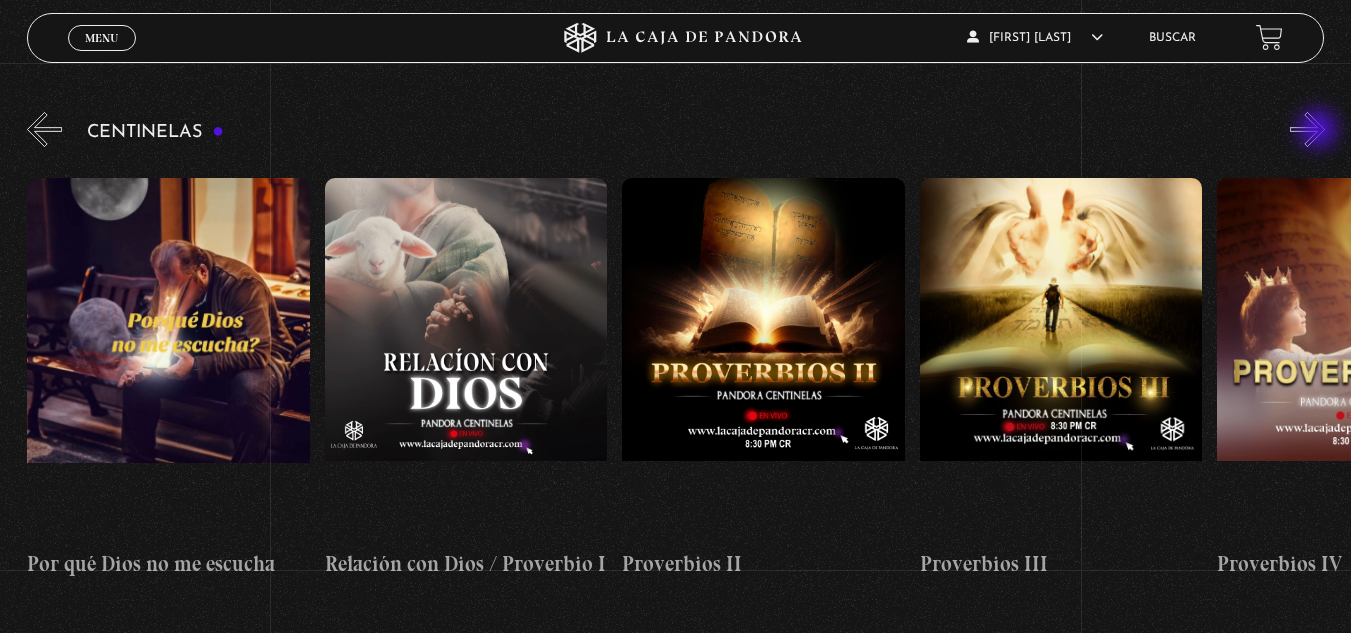 click on "»" at bounding box center (1307, 129) 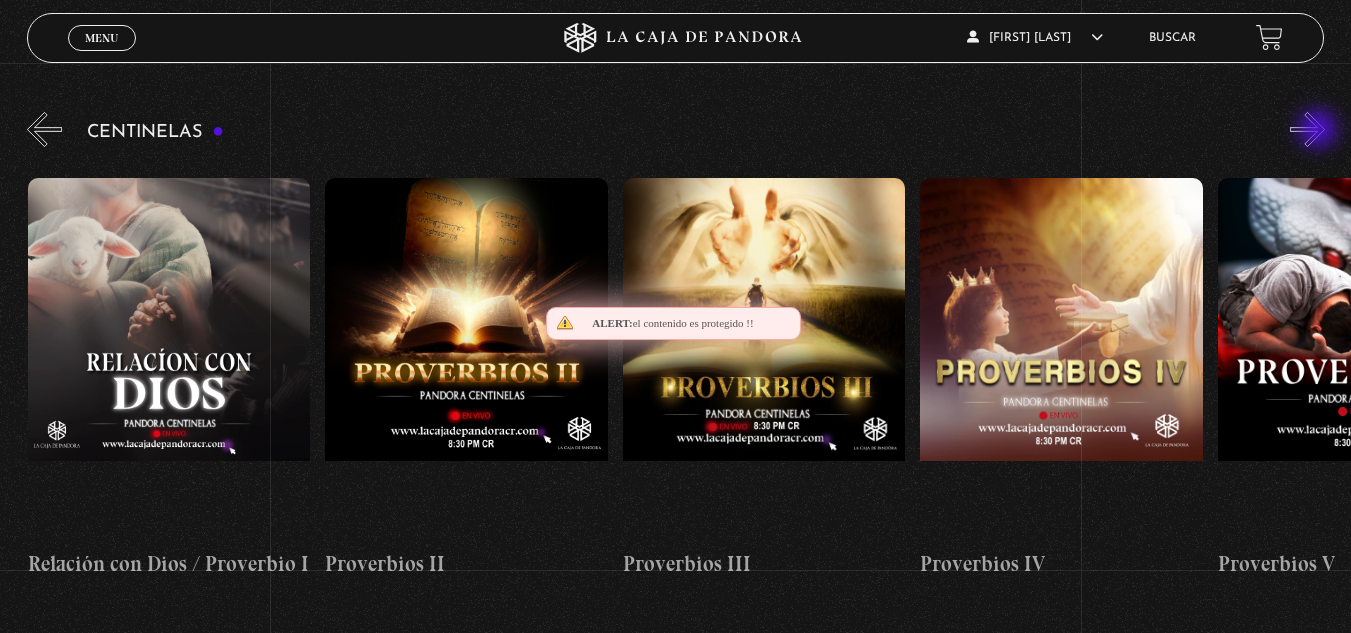 click on "»" at bounding box center (1307, 129) 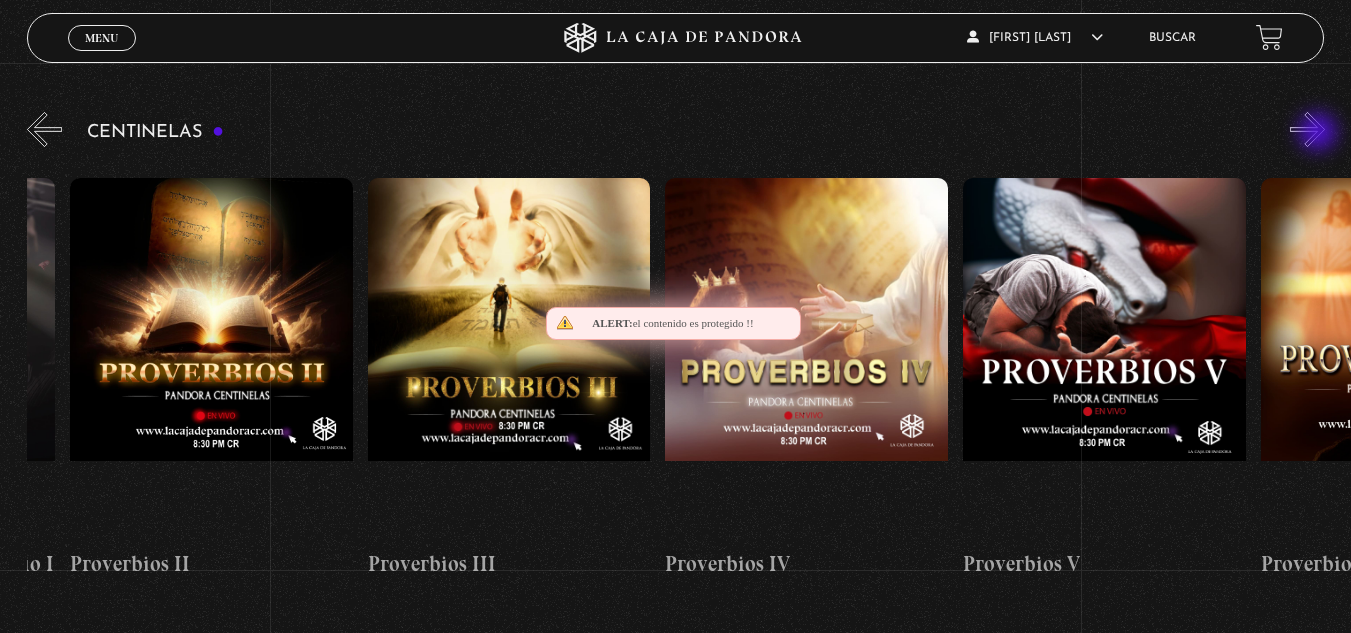 click on "»" at bounding box center (1307, 129) 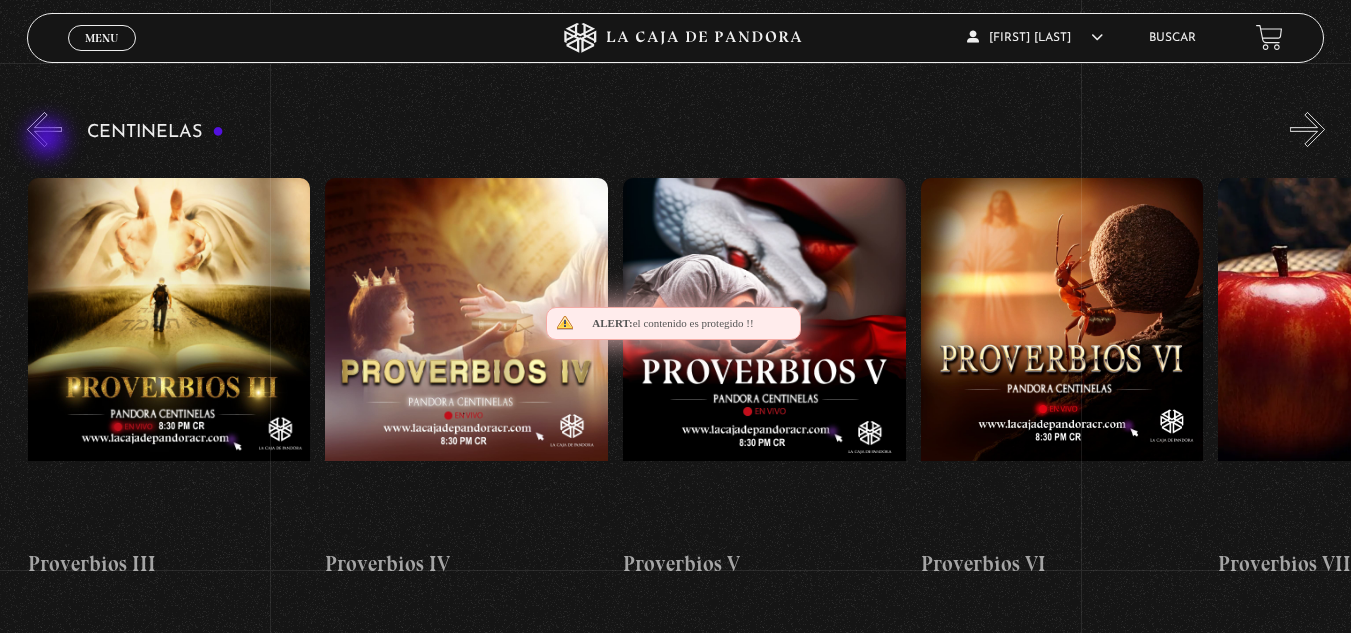 click on "«" at bounding box center [44, 129] 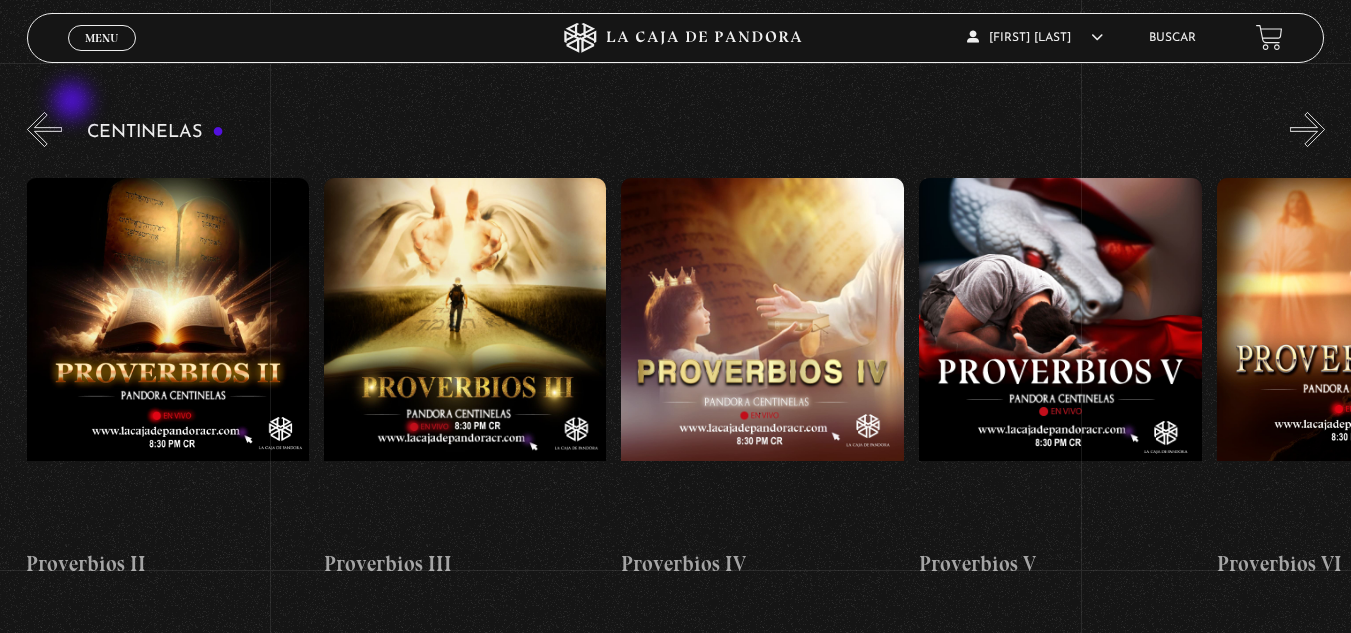scroll, scrollTop: 0, scrollLeft: 1190, axis: horizontal 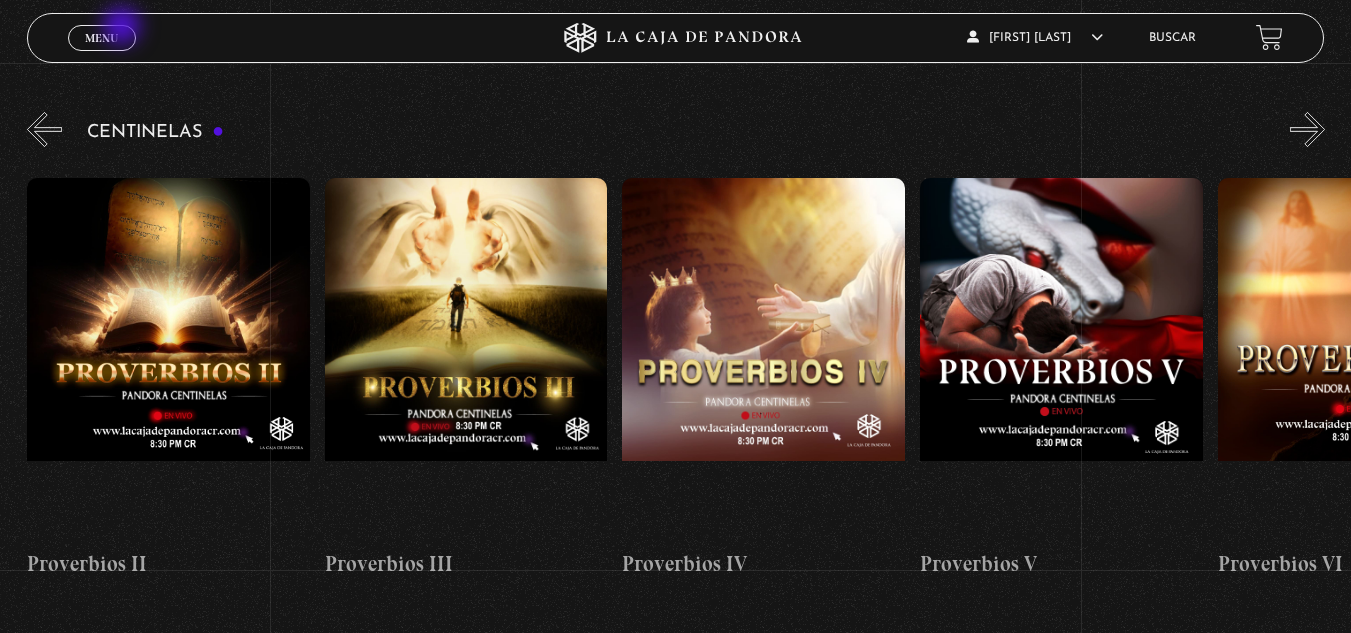 click on "Menu Cerrar" at bounding box center [102, 38] 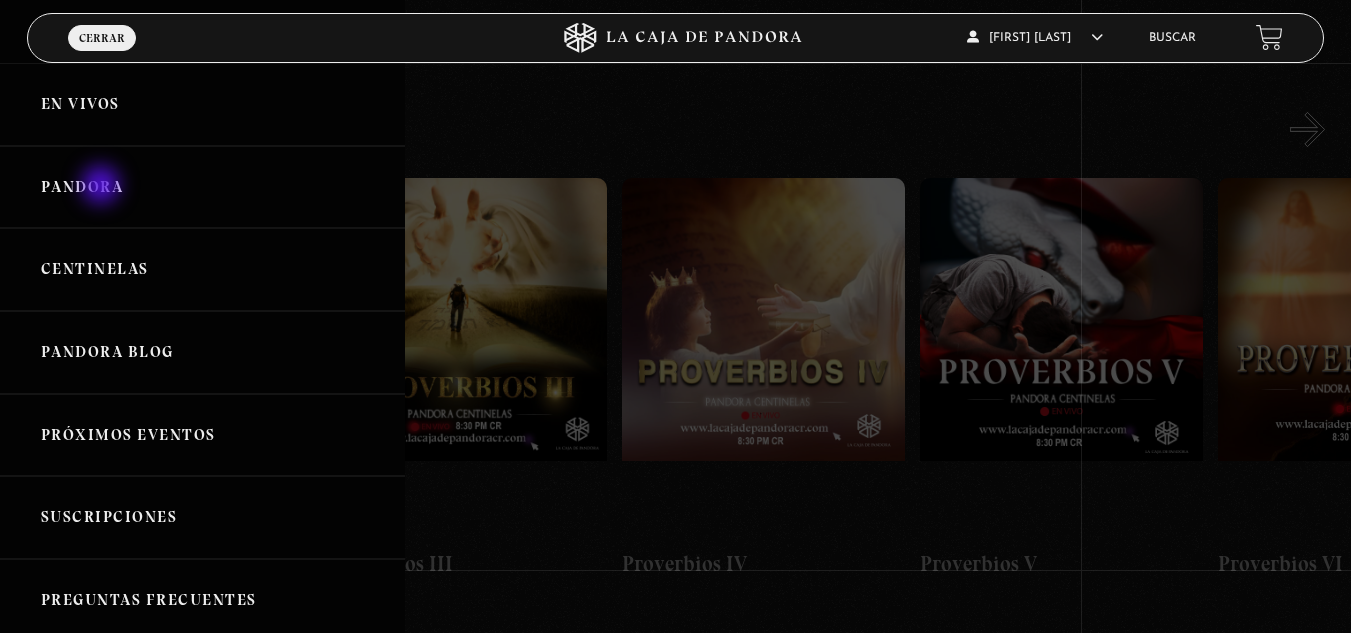 click on "Pandora" at bounding box center [202, 187] 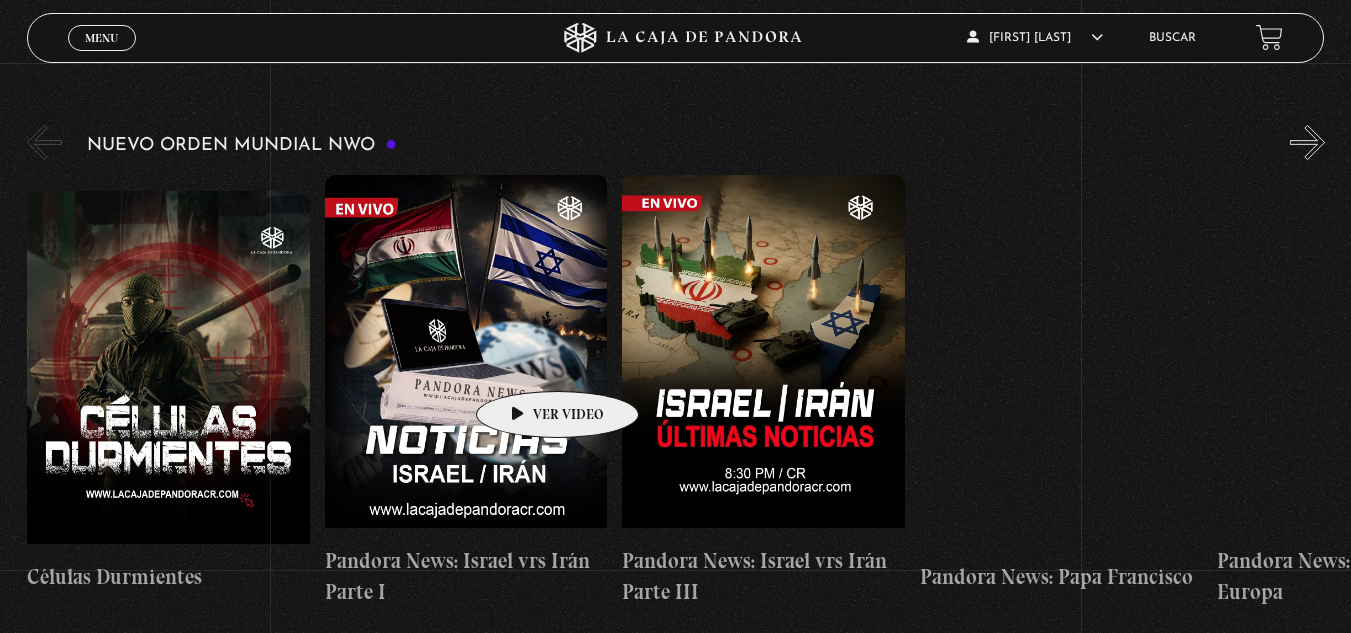 scroll, scrollTop: 300, scrollLeft: 0, axis: vertical 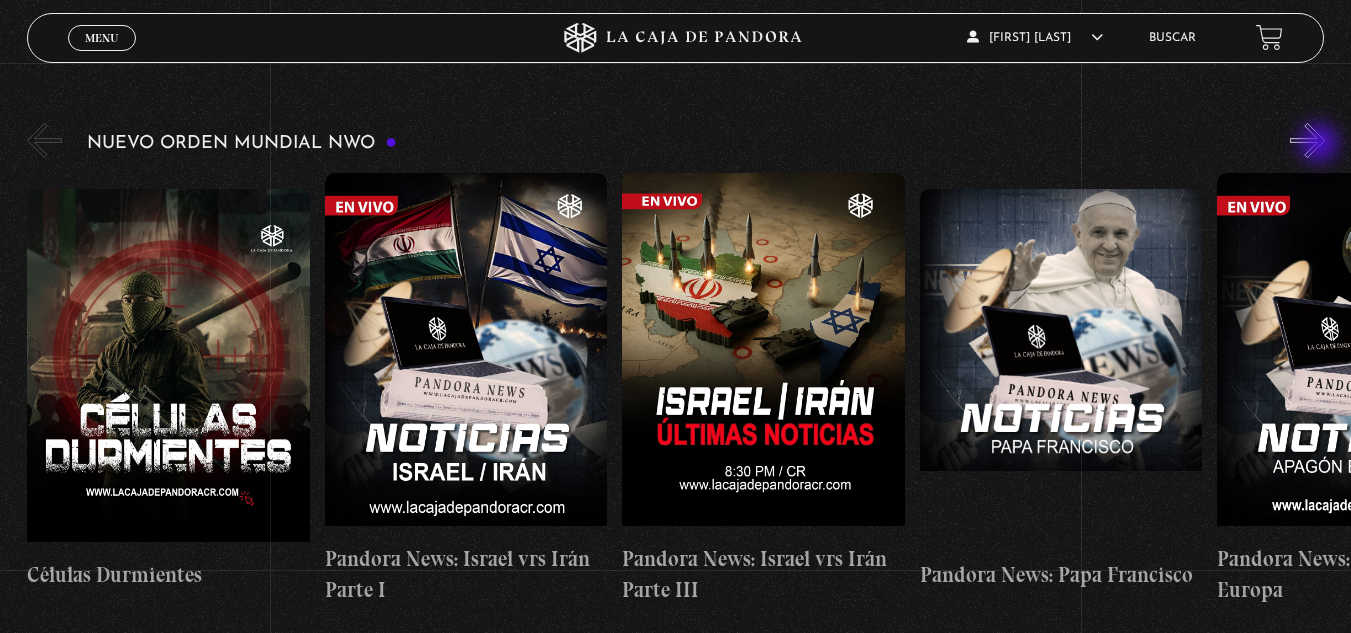 click on "»" at bounding box center [1307, 140] 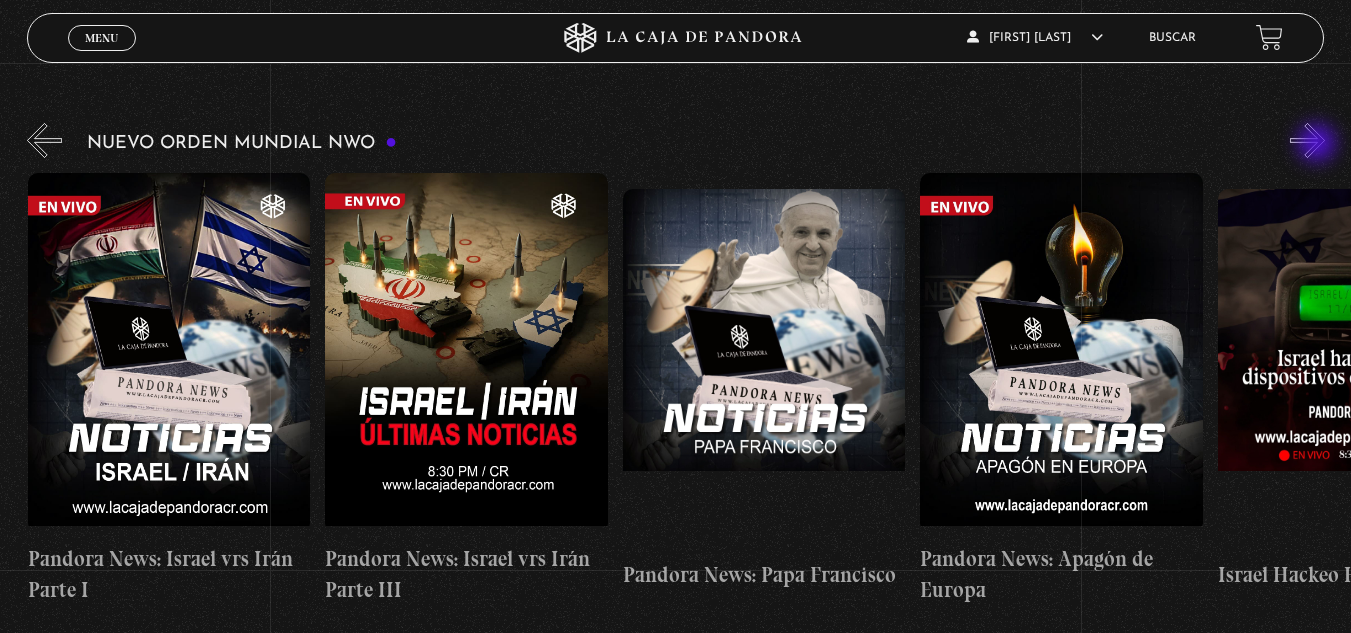scroll, scrollTop: 0, scrollLeft: 298, axis: horizontal 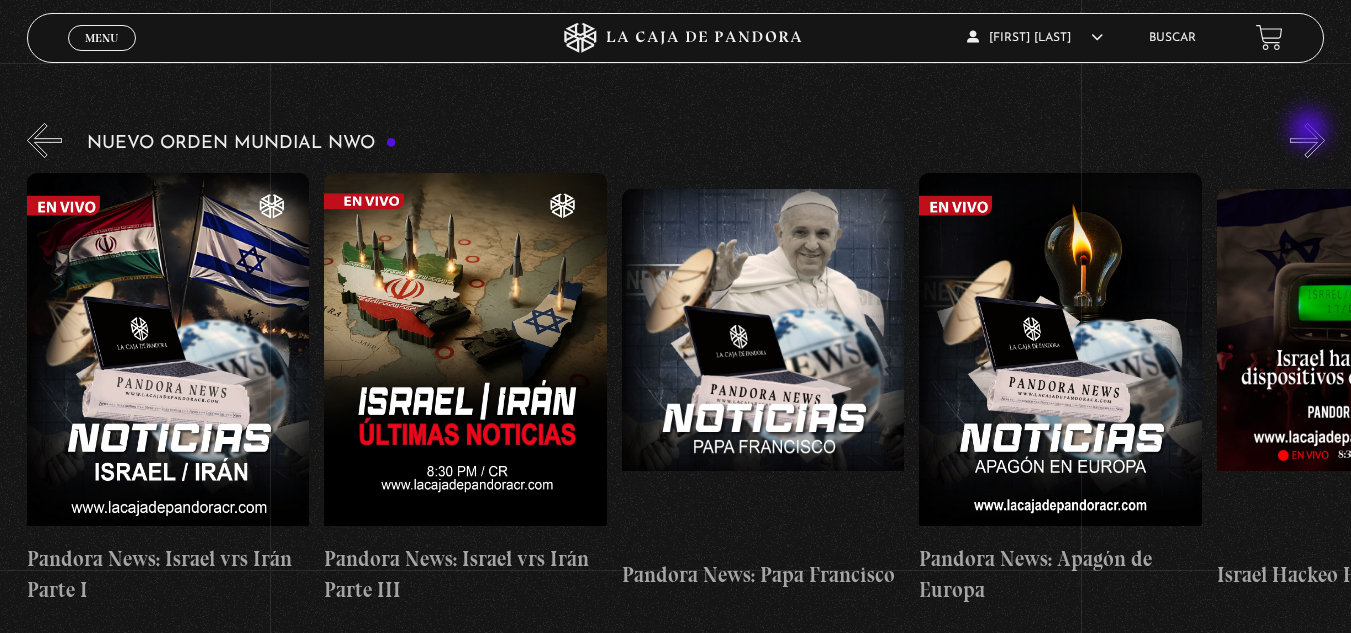 click on "»" at bounding box center [1307, 140] 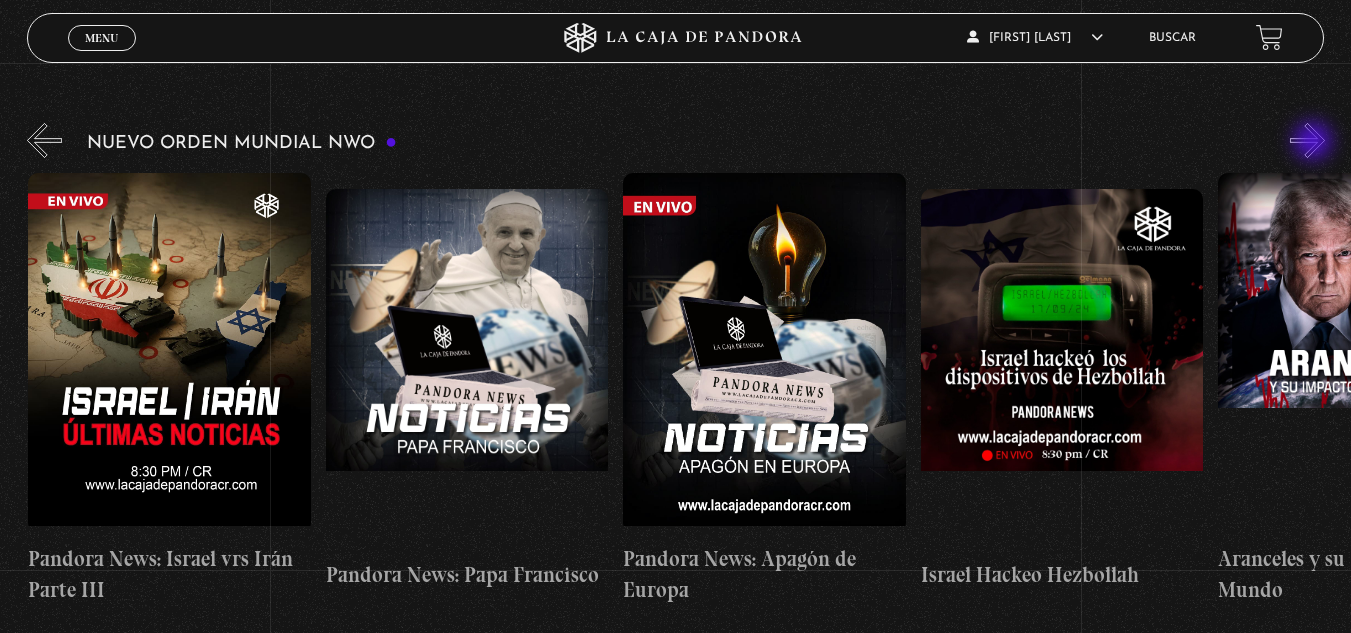 drag, startPoint x: 1316, startPoint y: 158, endPoint x: 1315, endPoint y: 143, distance: 15.033297 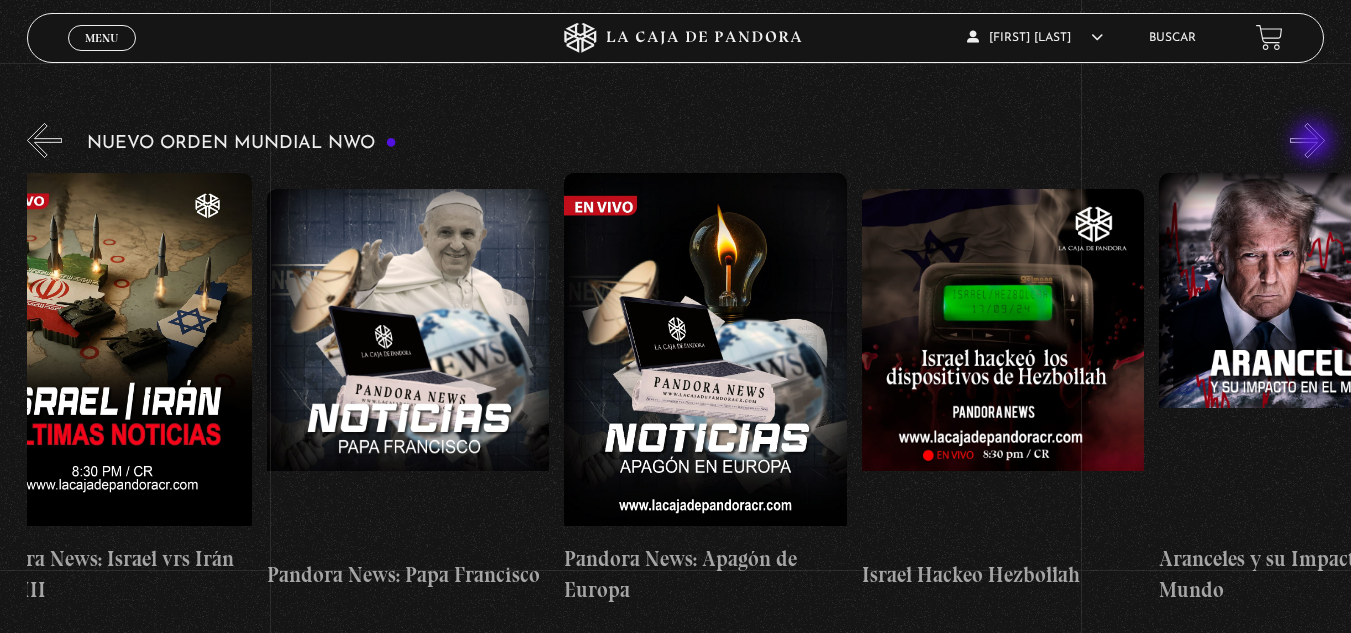 click on "»" at bounding box center (1307, 140) 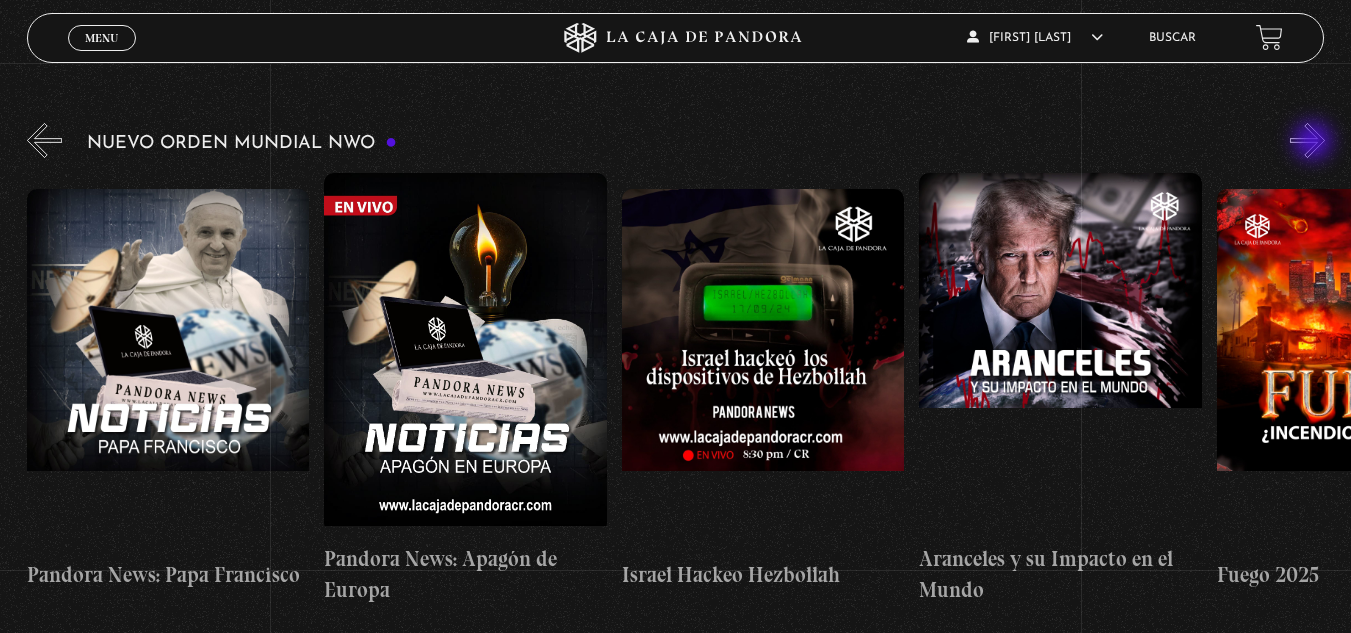 click on "»" at bounding box center [1307, 140] 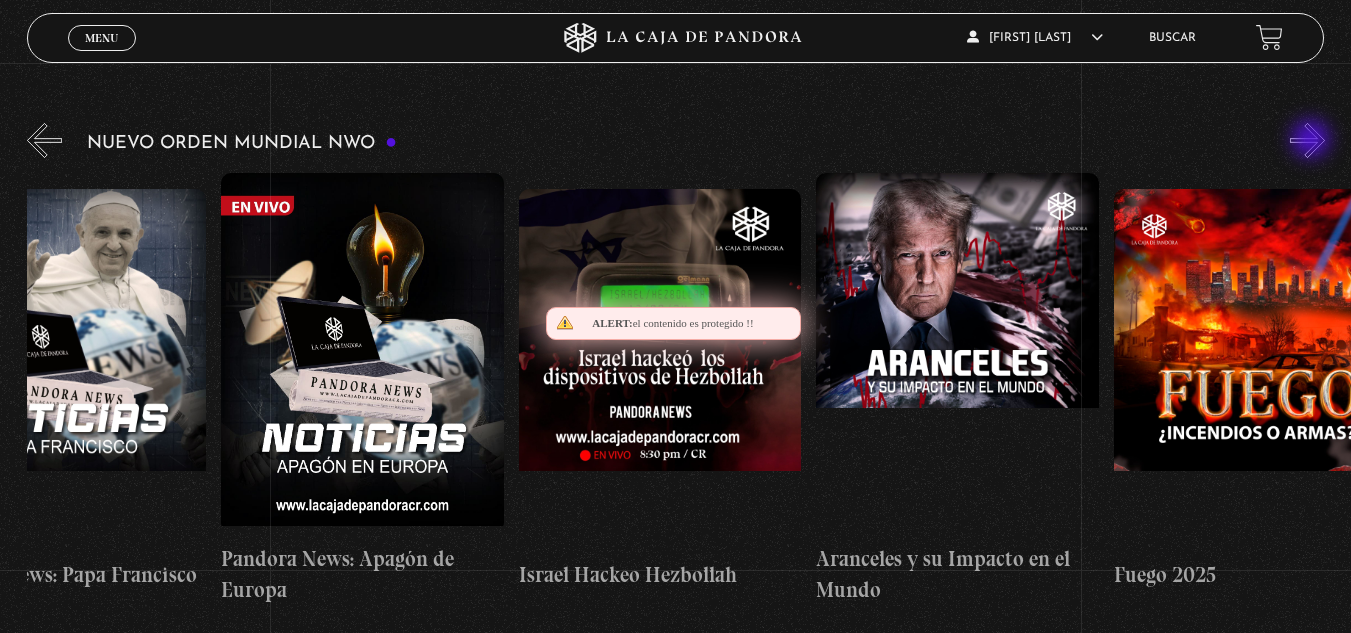 click on "»" at bounding box center (1307, 140) 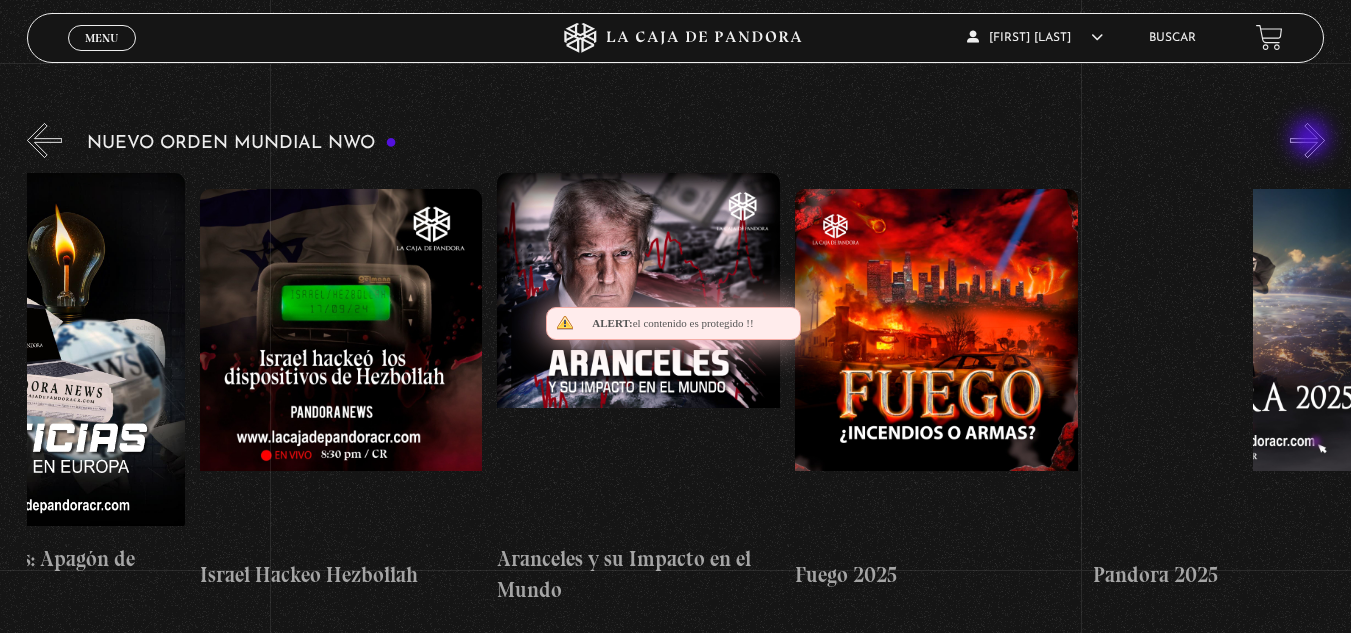 click on "»" at bounding box center (1307, 140) 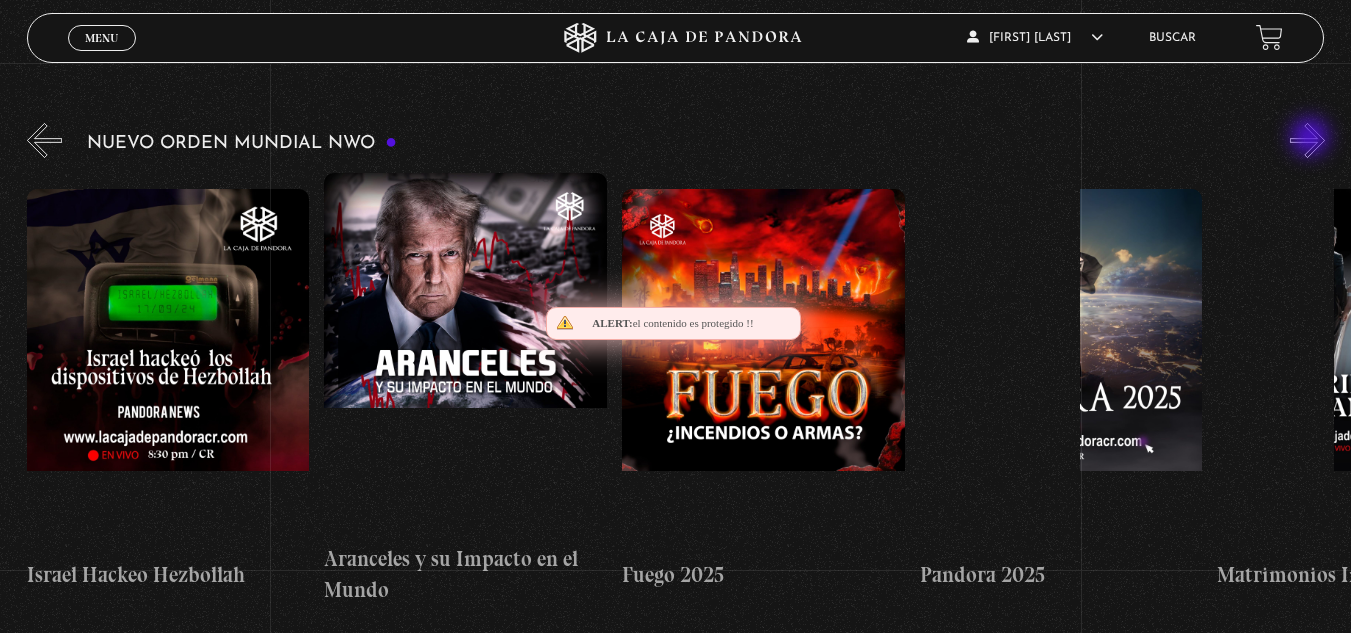 click on "»" at bounding box center [1307, 140] 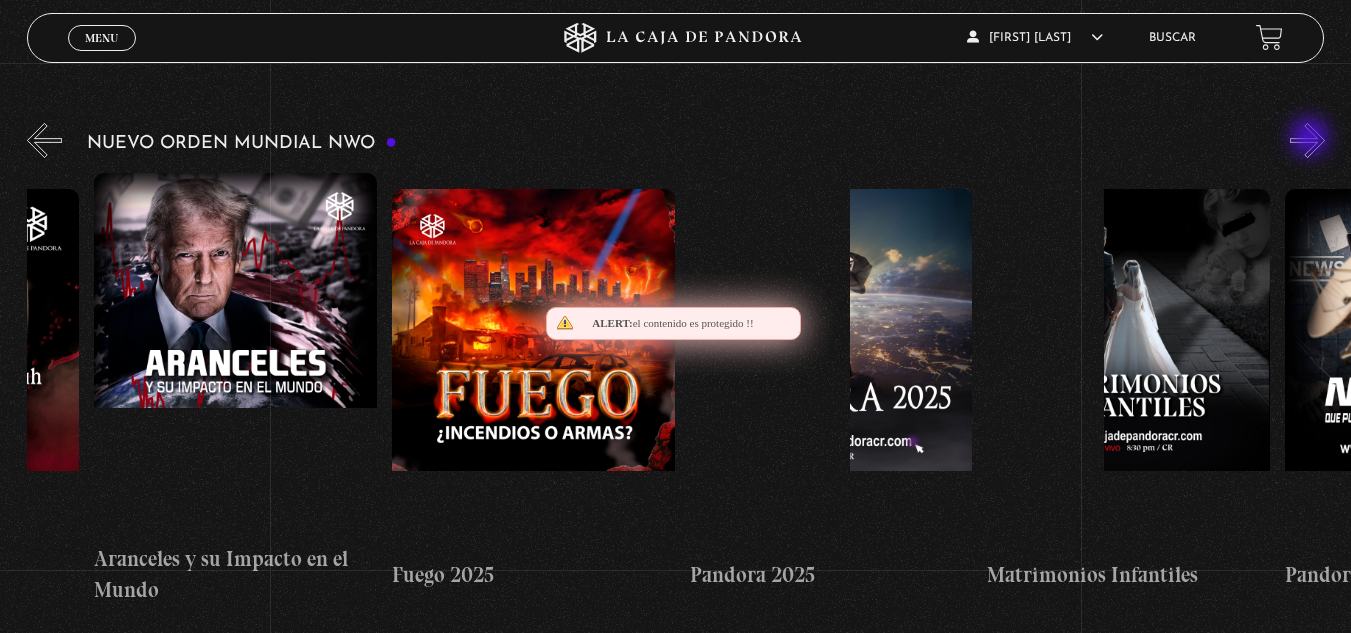 click on "»" at bounding box center (1307, 140) 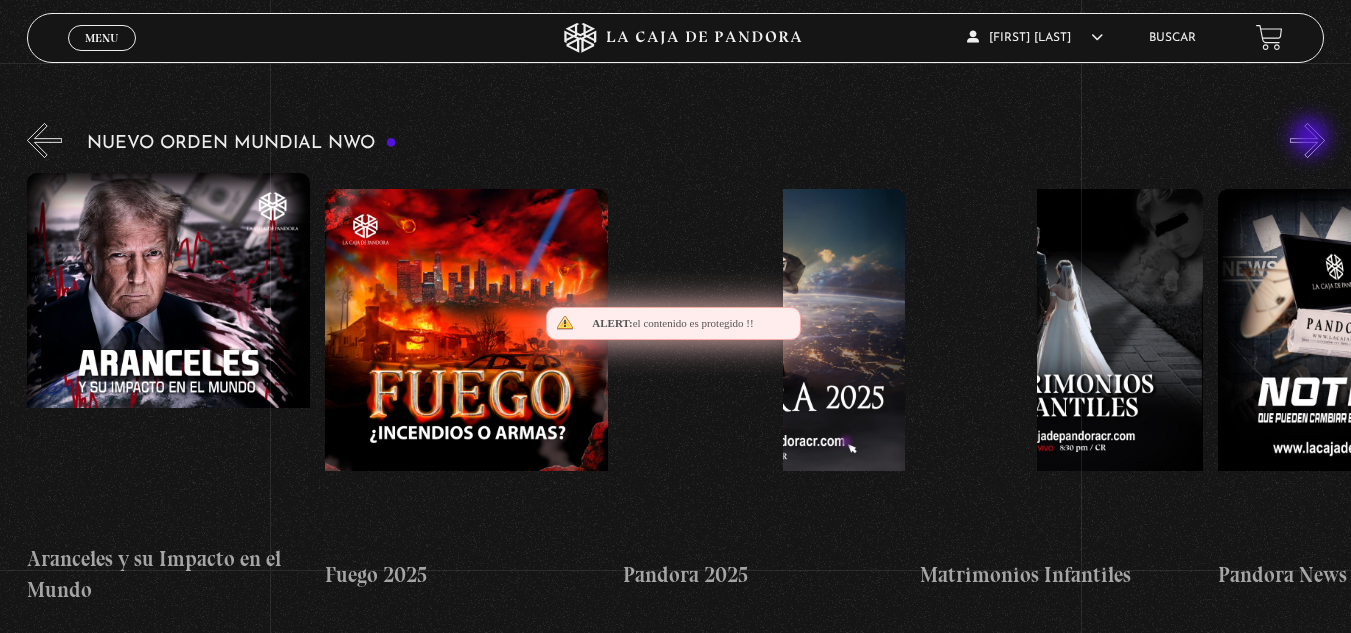 click on "»" at bounding box center [1307, 140] 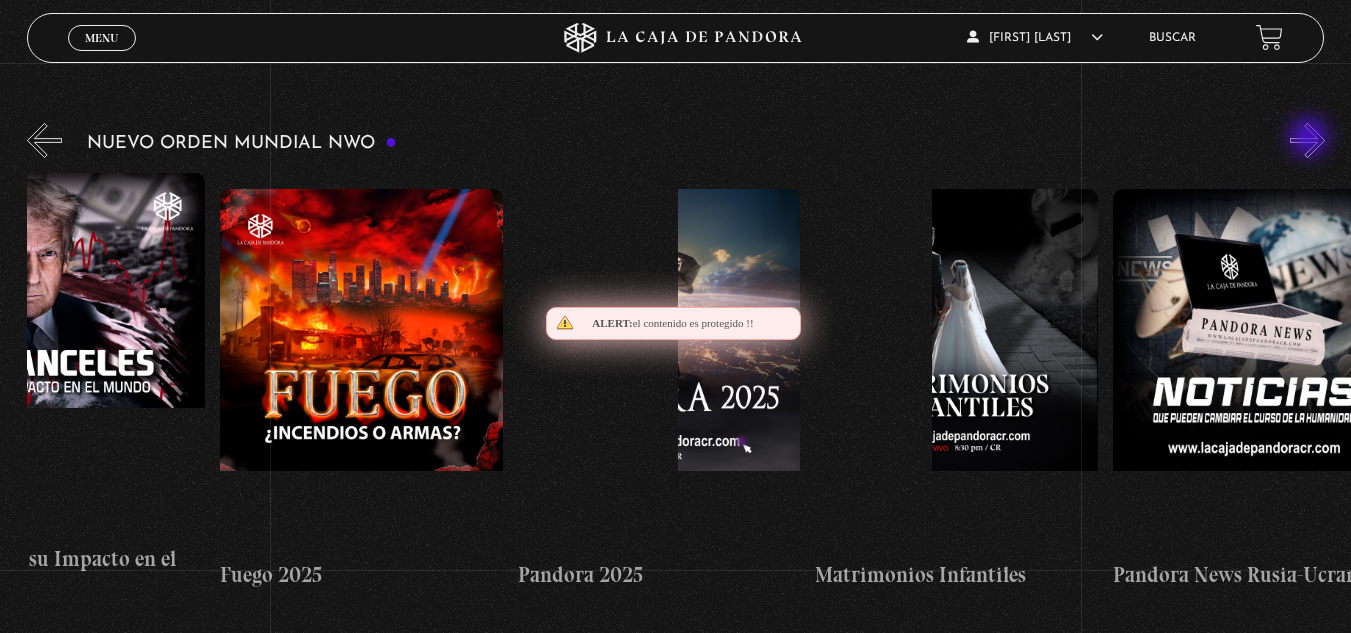 click on "»" at bounding box center [1307, 140] 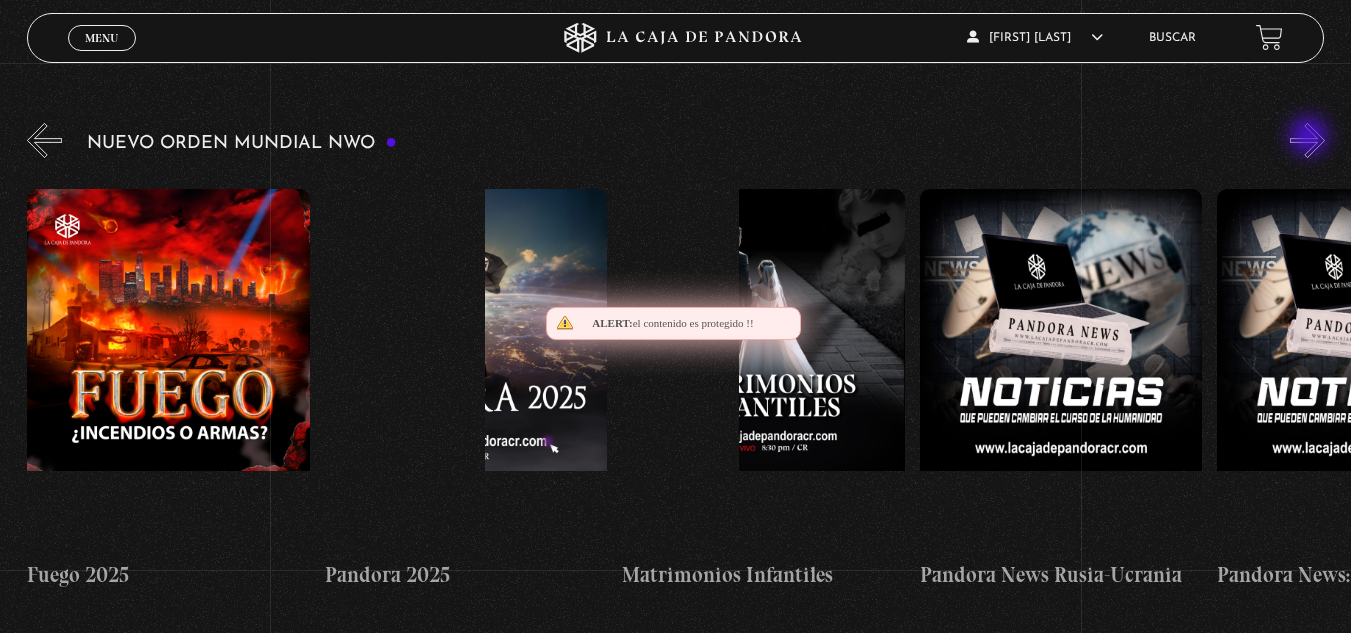 click on "»" at bounding box center [1307, 140] 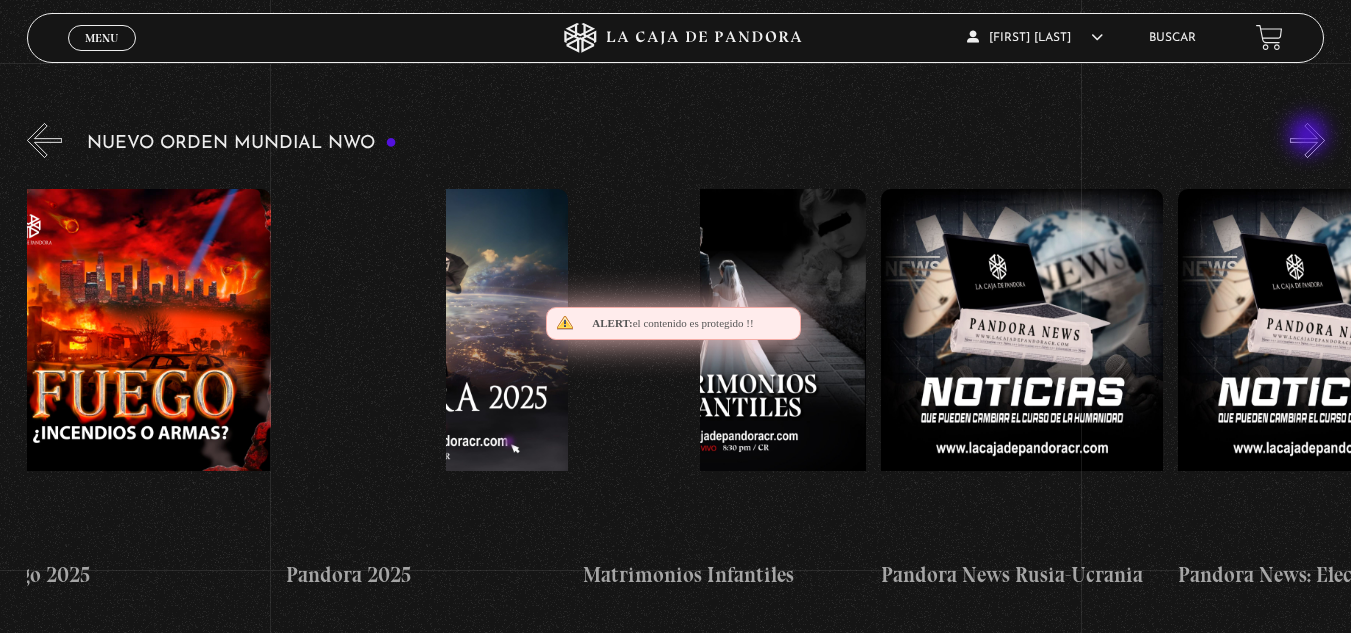 click on "»" at bounding box center [1307, 140] 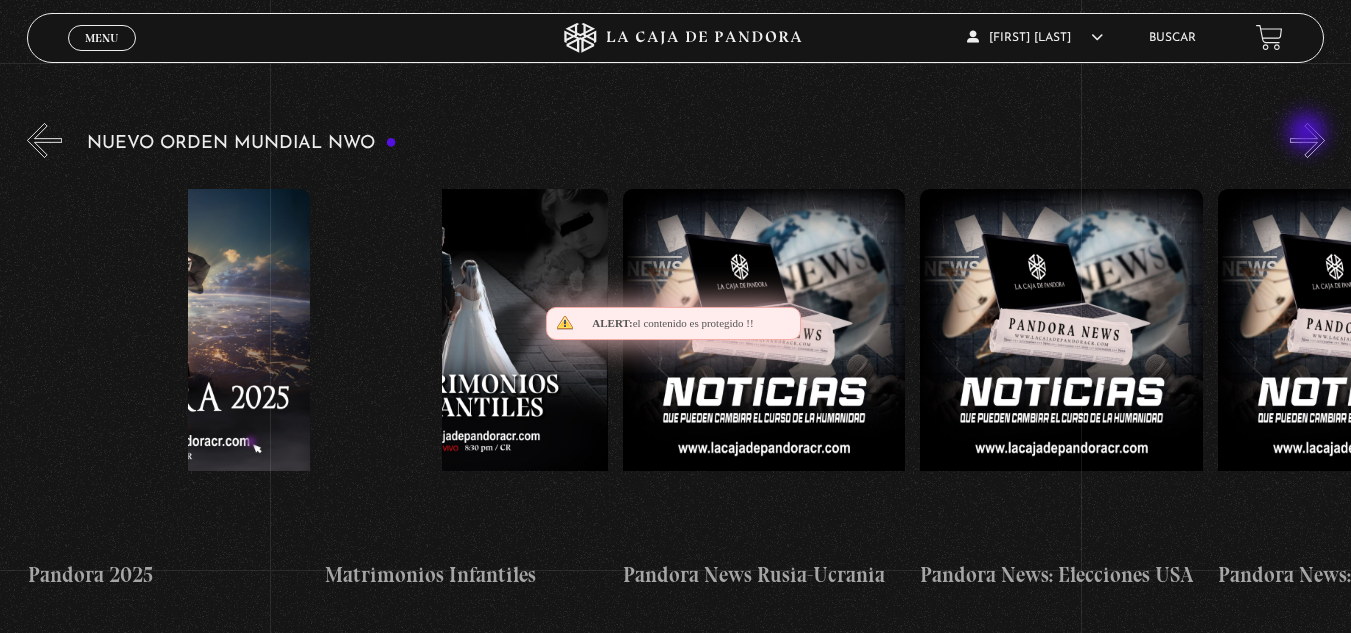 click on "»" at bounding box center (1307, 140) 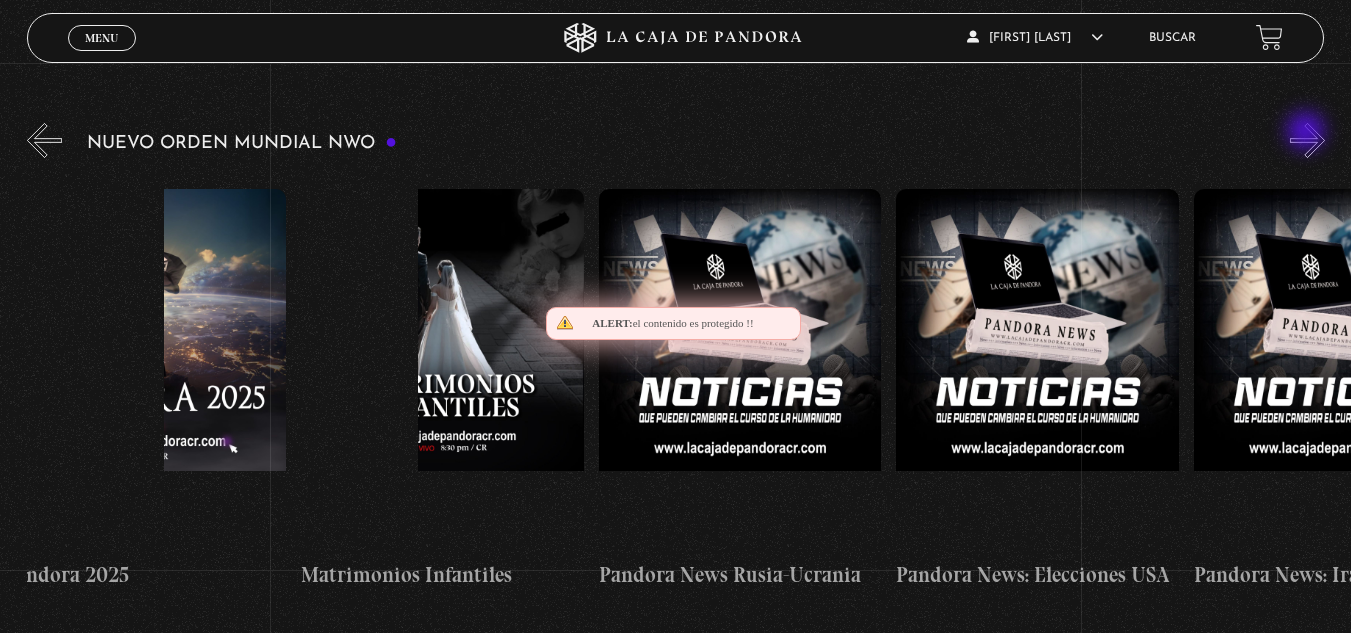 click on "»" at bounding box center (1307, 140) 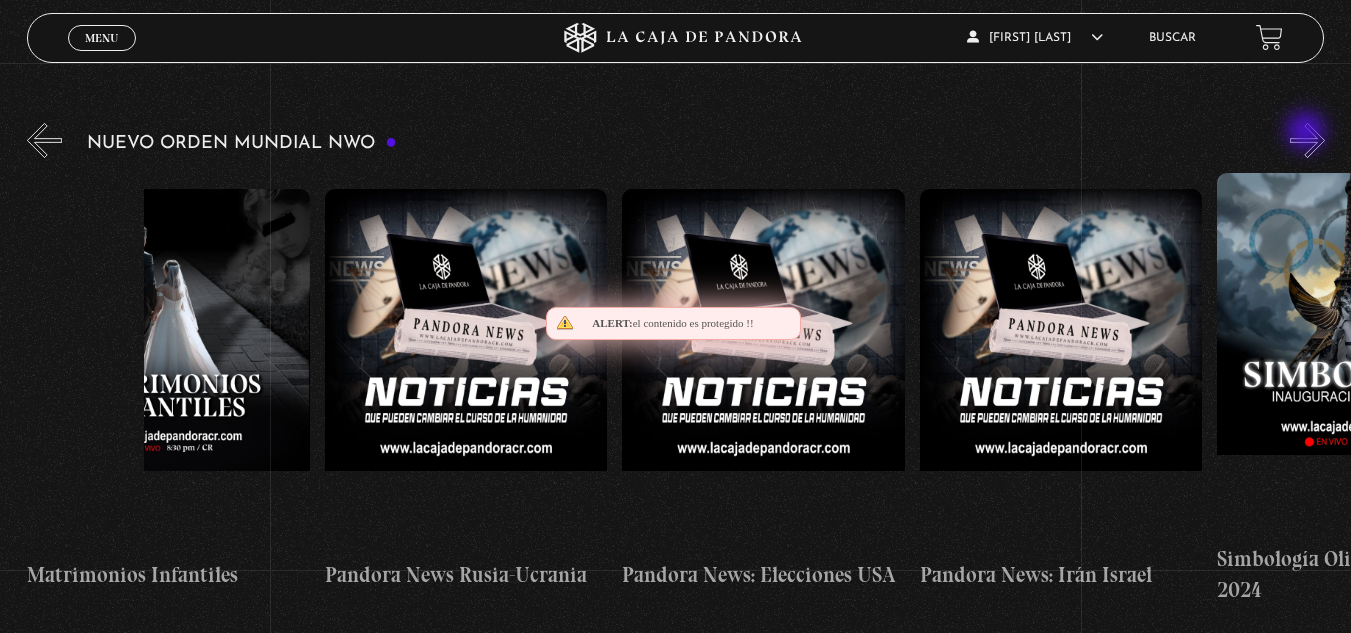 click on "»" at bounding box center [1307, 140] 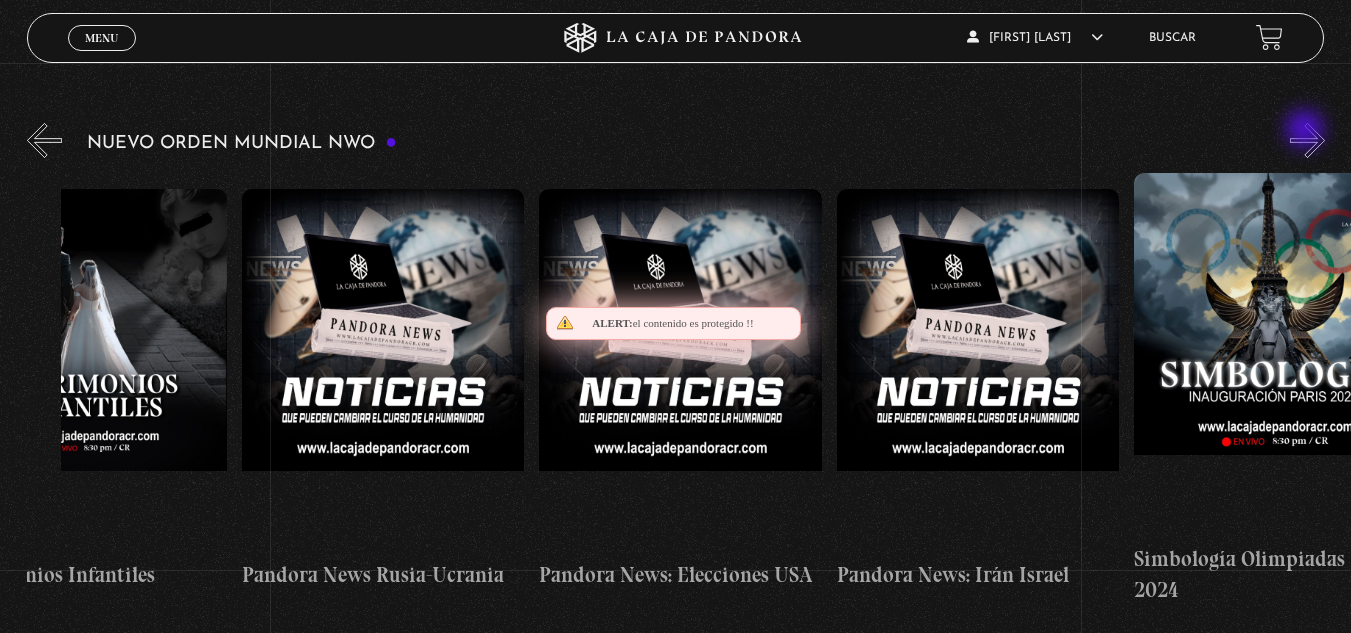 click on "»" at bounding box center [1307, 140] 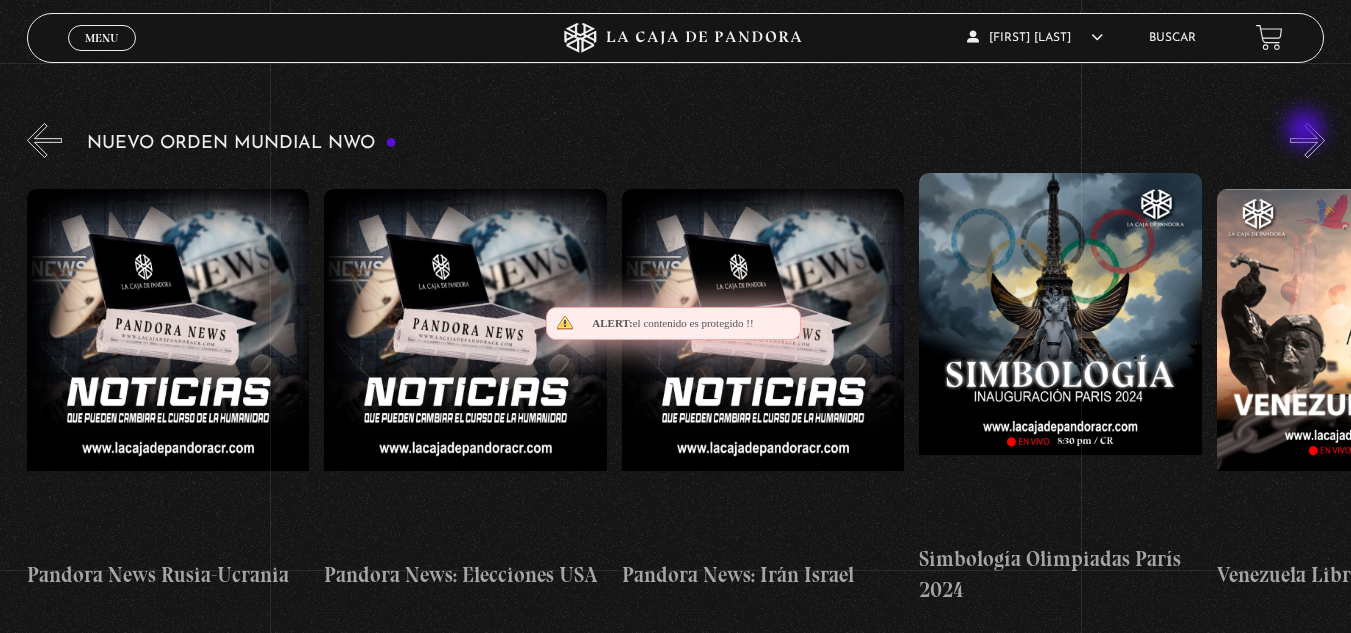 click on "»" at bounding box center (1307, 140) 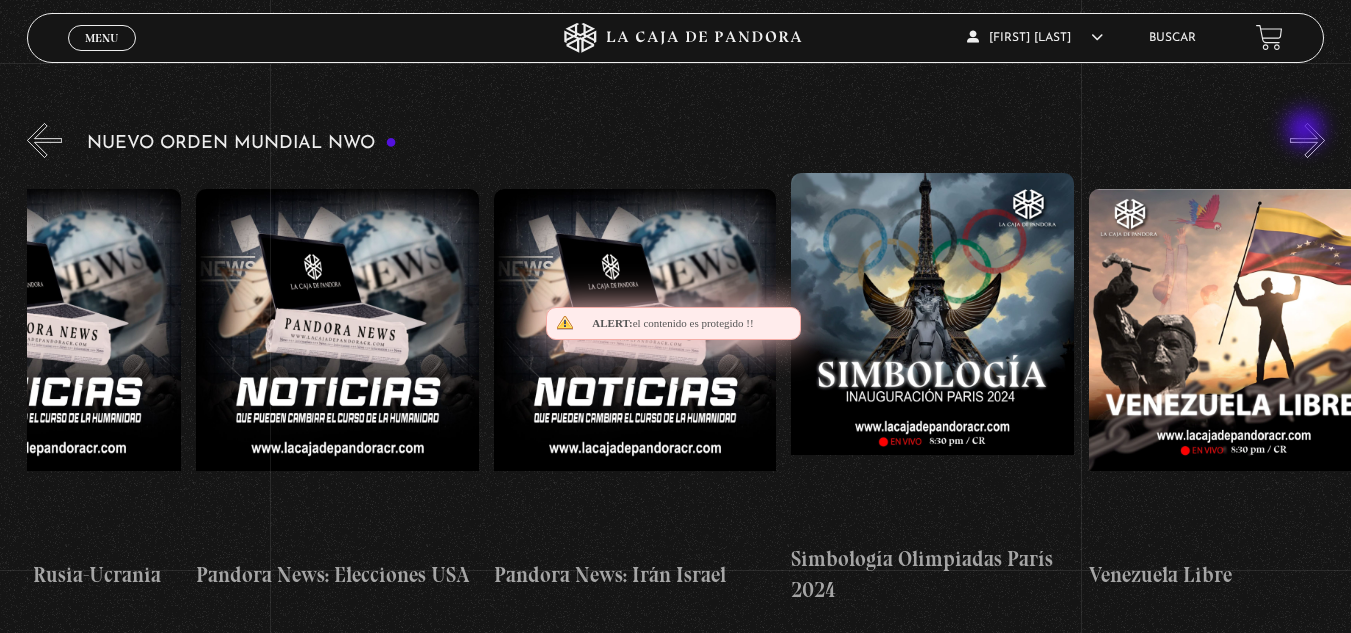 click on "»" at bounding box center (1307, 140) 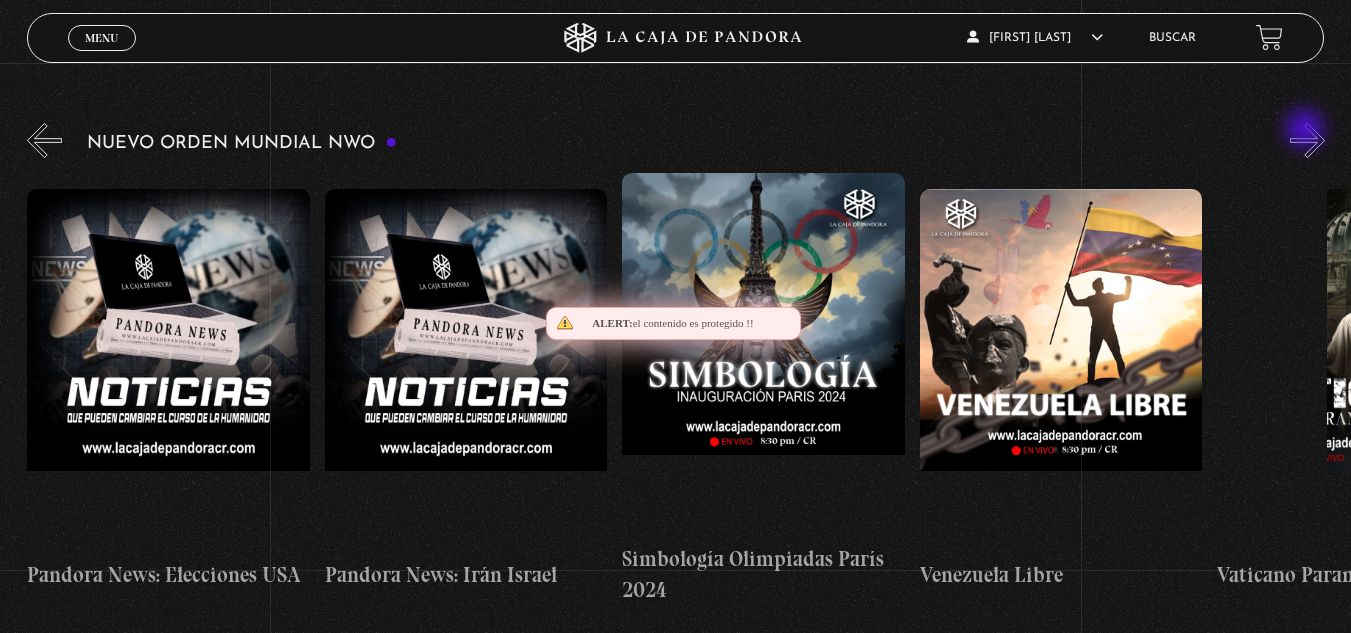 click on "»" at bounding box center (1307, 140) 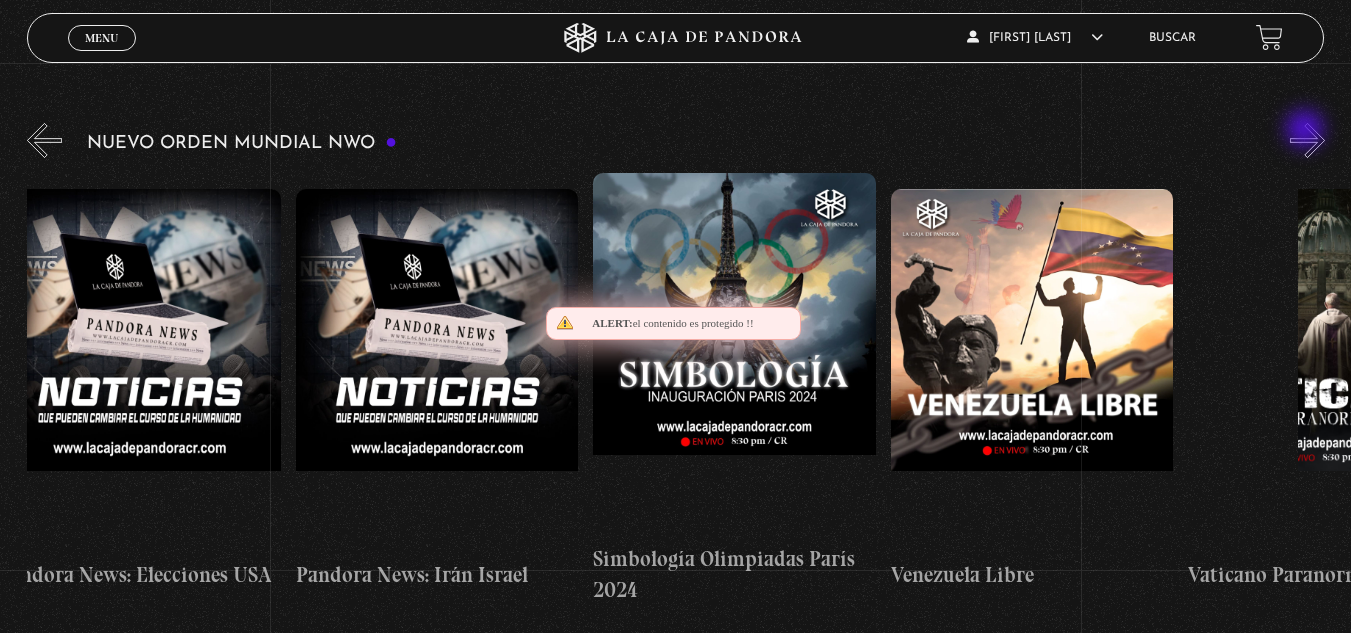 click on "»" at bounding box center (1307, 140) 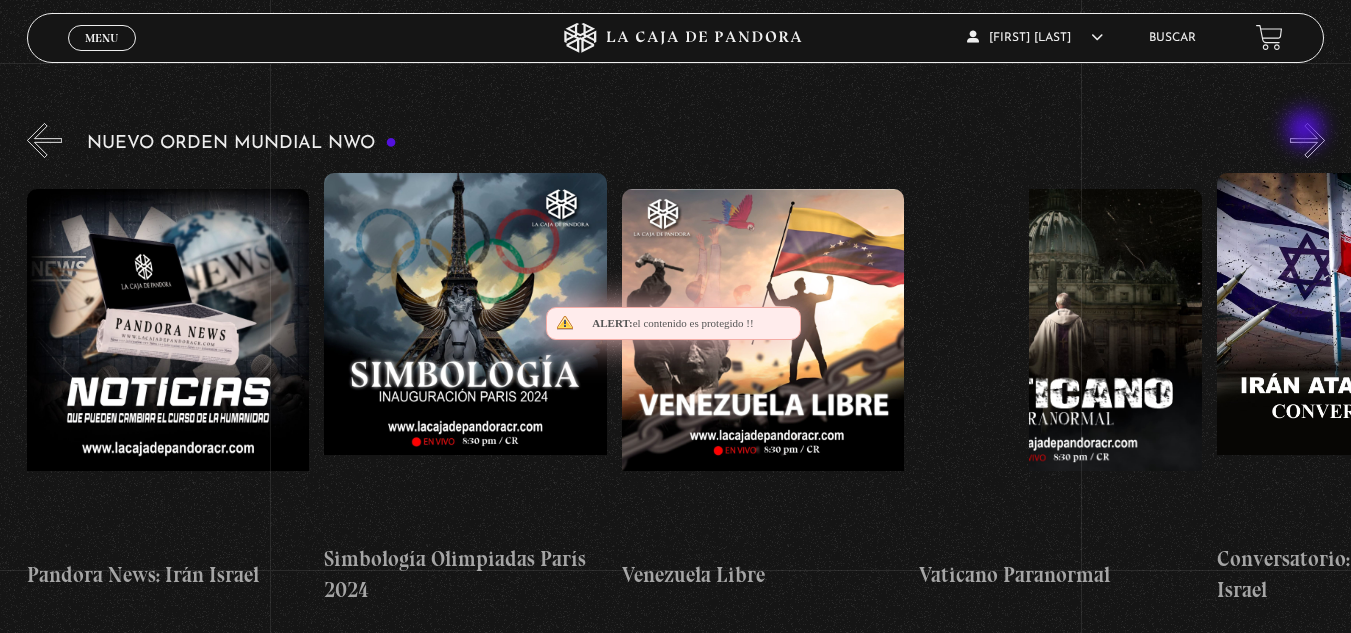 click on "»" at bounding box center (1307, 140) 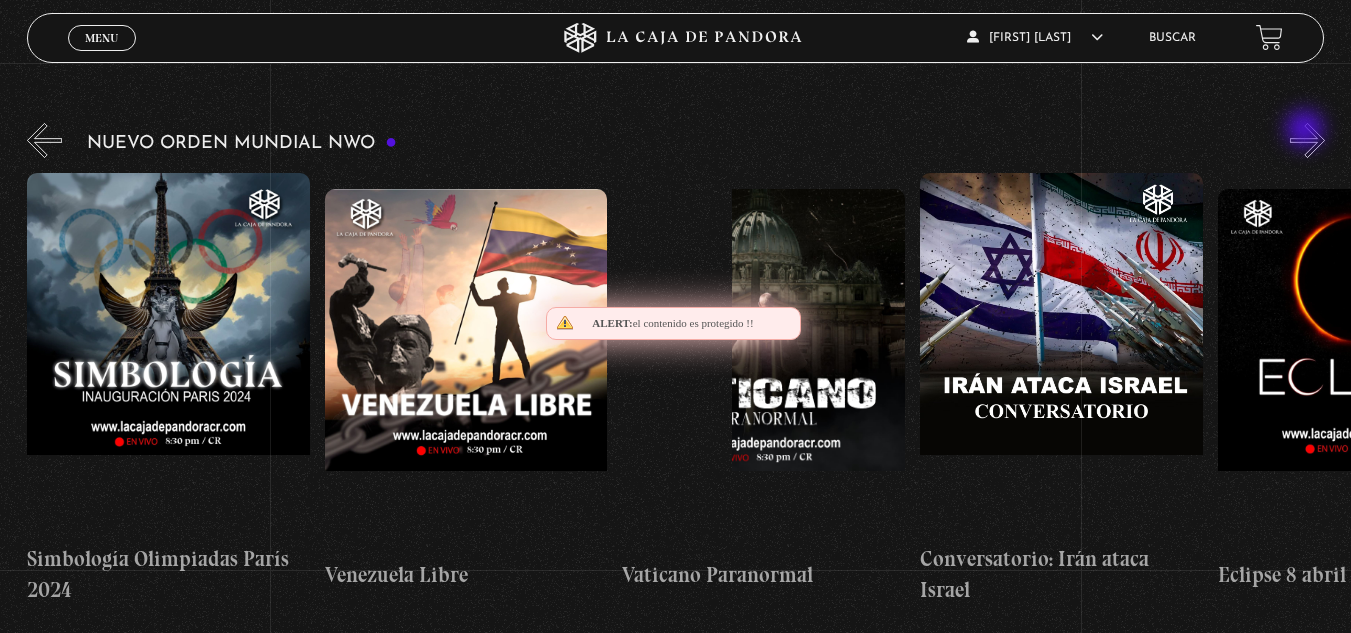 click on "»" at bounding box center [1307, 140] 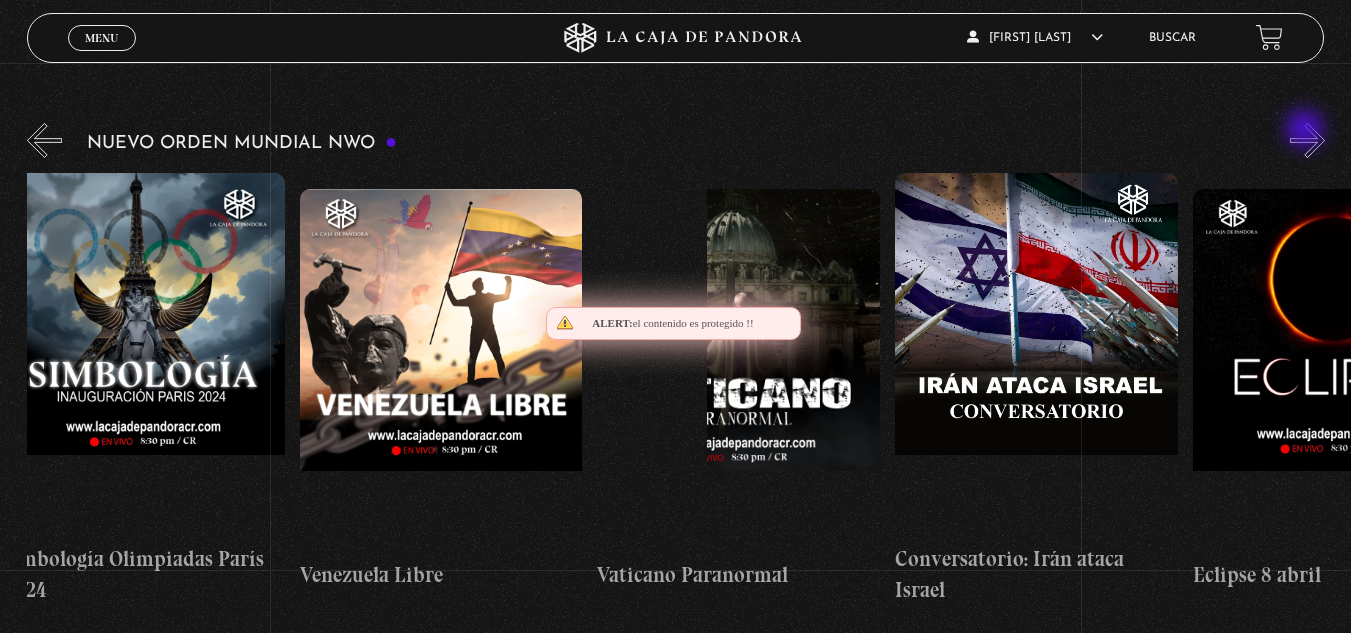 click on "»" at bounding box center (1307, 140) 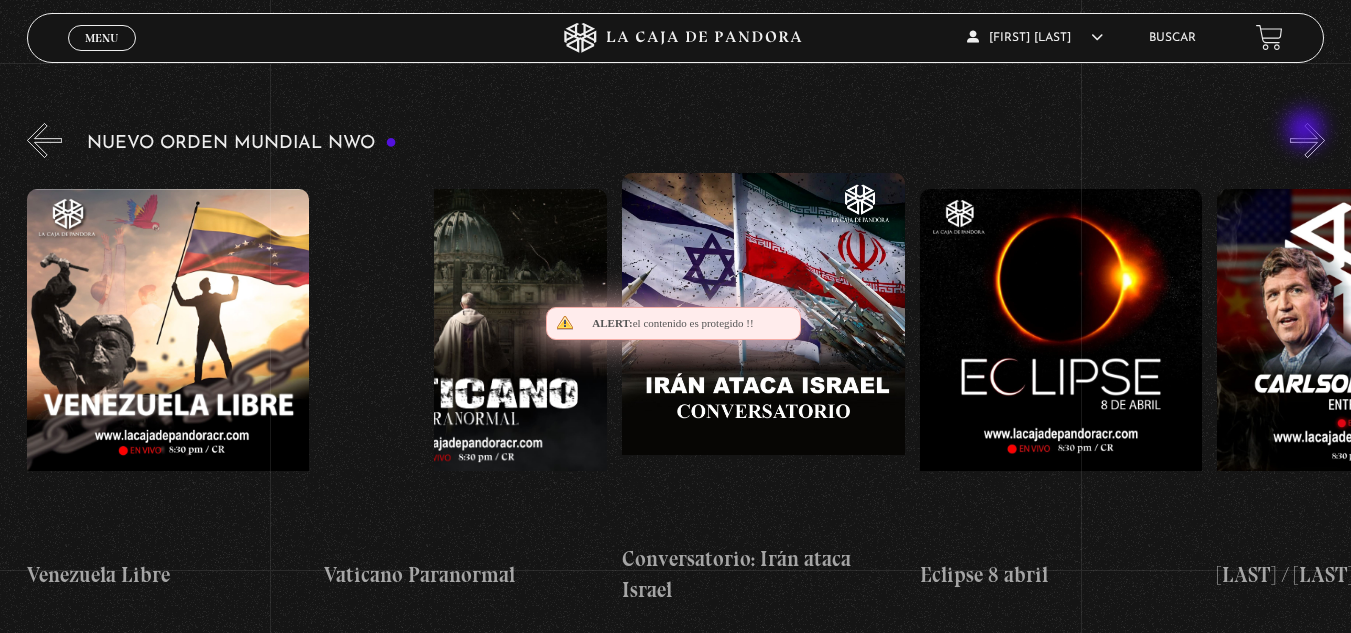 click on "»" at bounding box center [1307, 140] 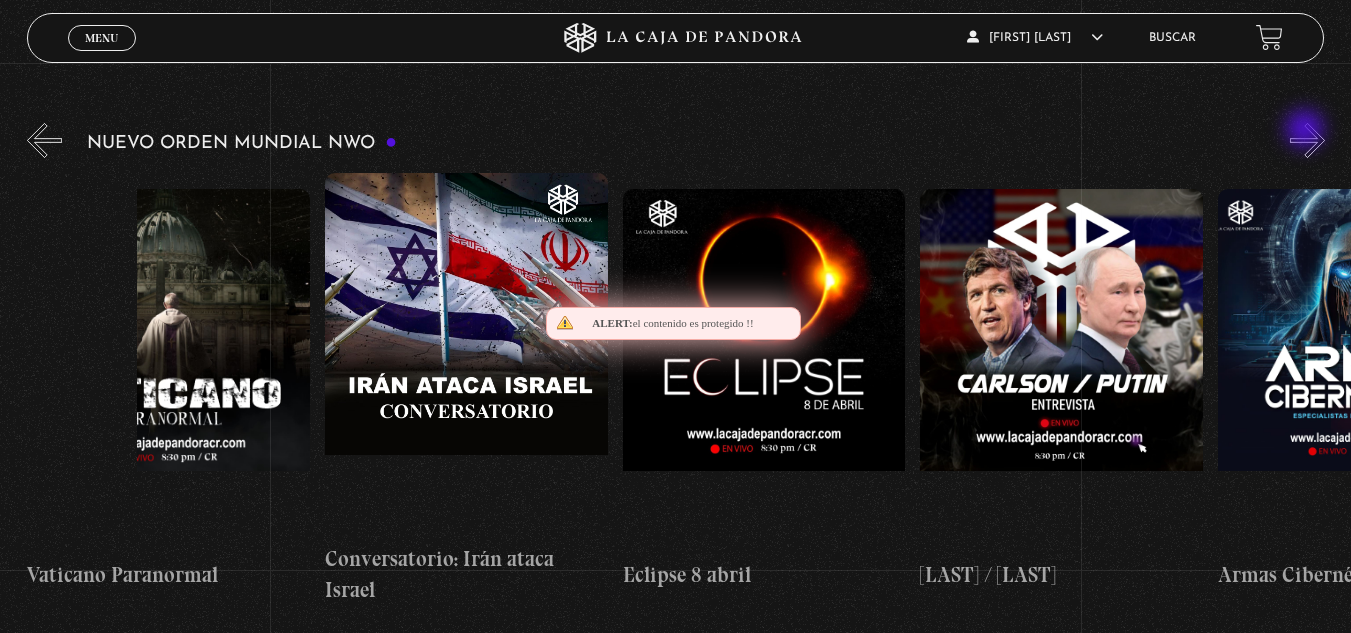 click on "»" at bounding box center [1307, 140] 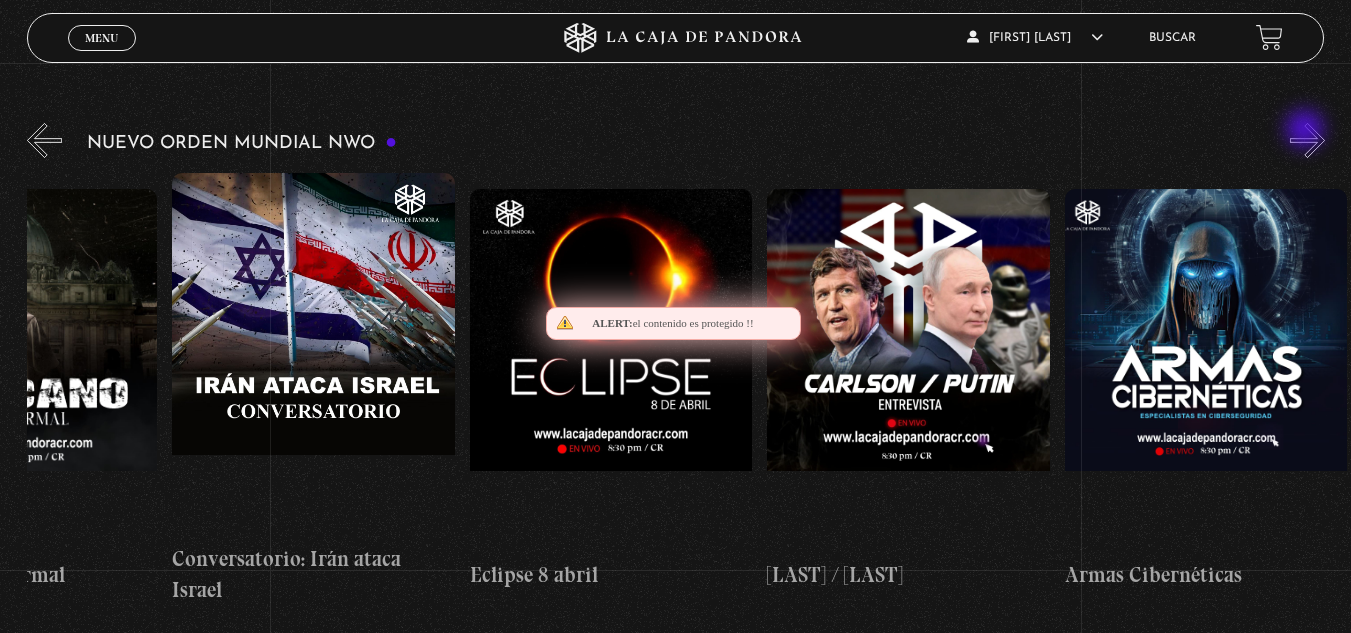 click on "»" at bounding box center (1307, 140) 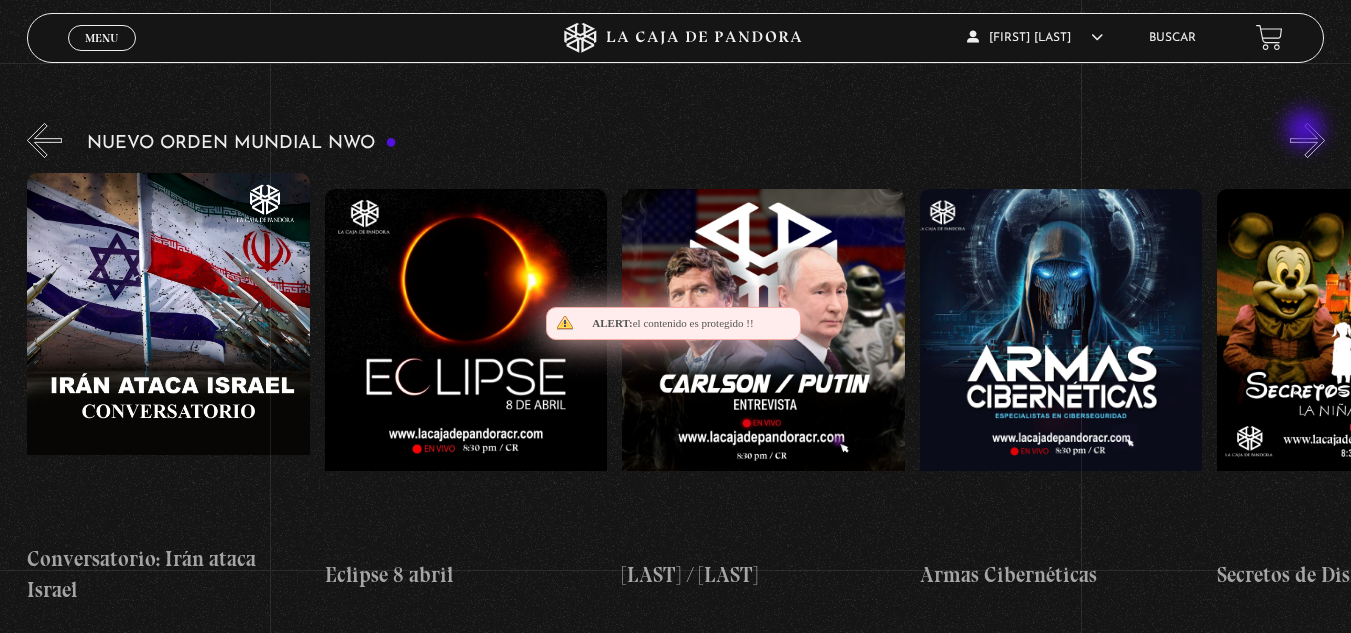 click on "»" at bounding box center [1307, 140] 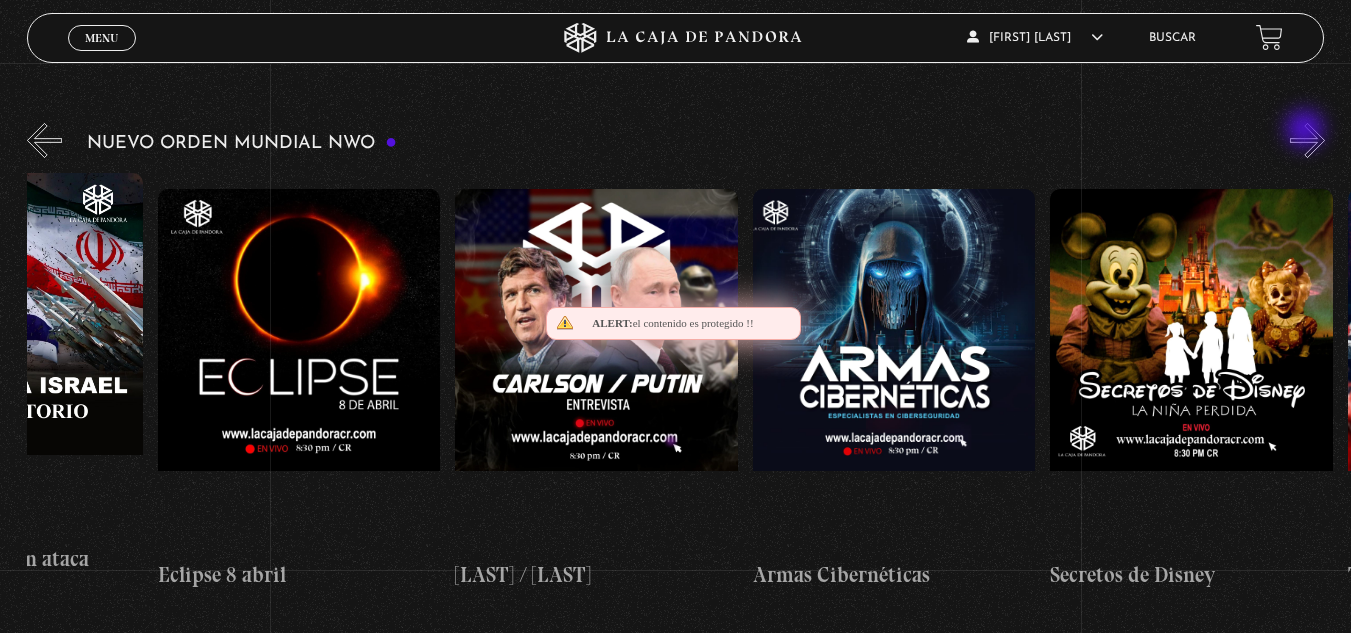 click on "»" at bounding box center [1307, 140] 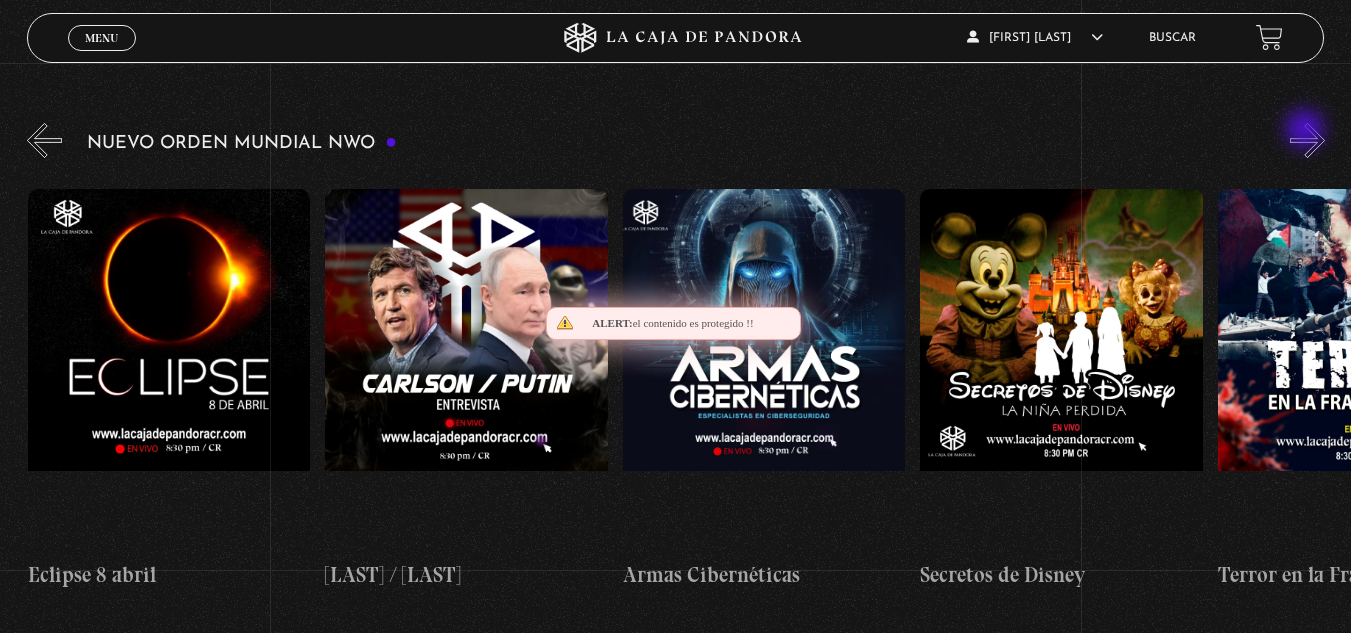 click on "»" at bounding box center (1307, 140) 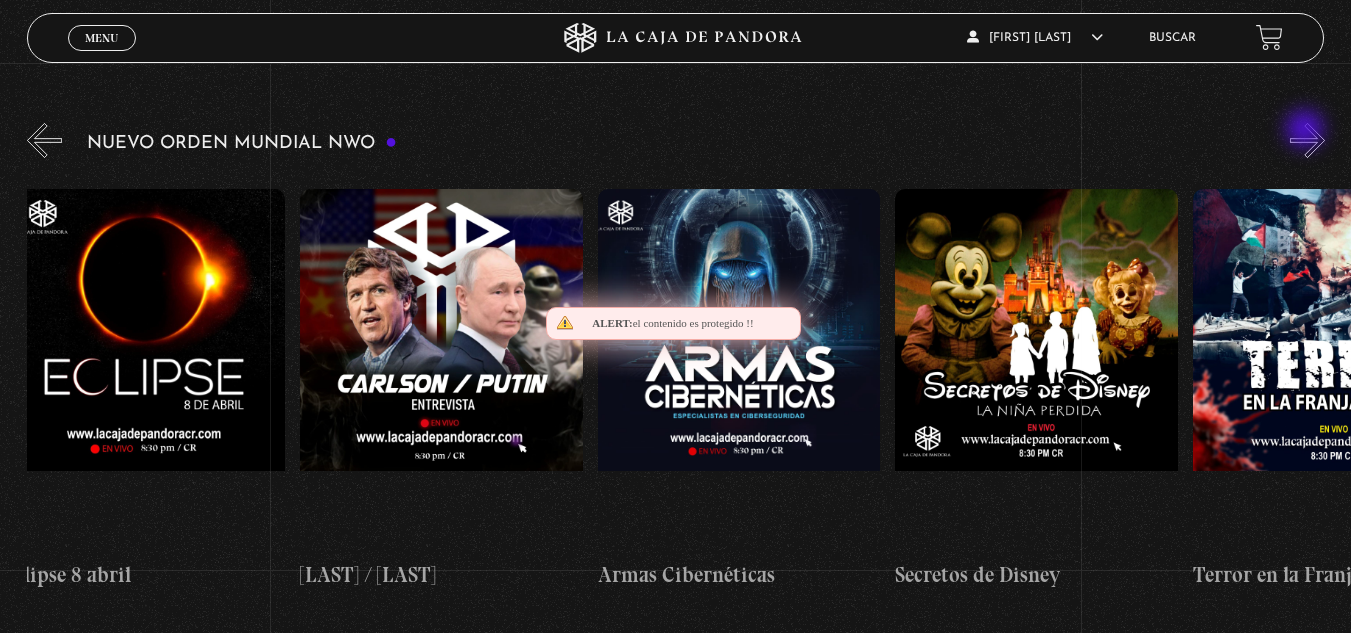 click on "»" at bounding box center [1307, 140] 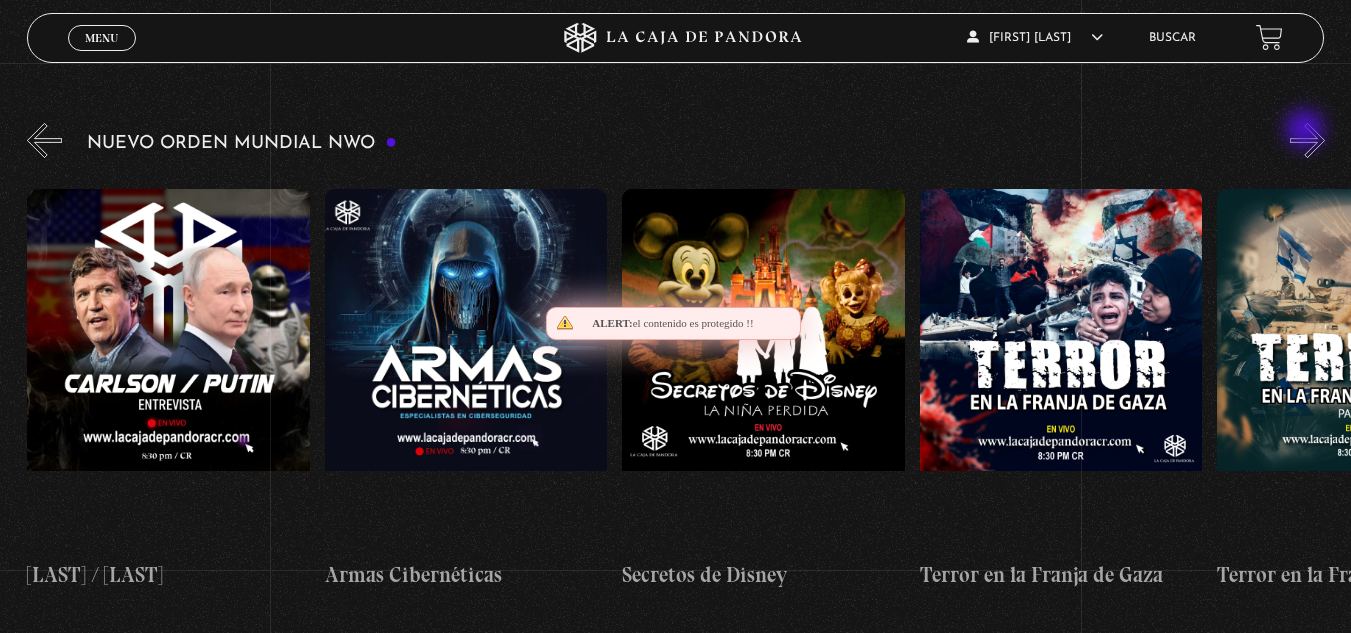 click on "»" at bounding box center [1307, 140] 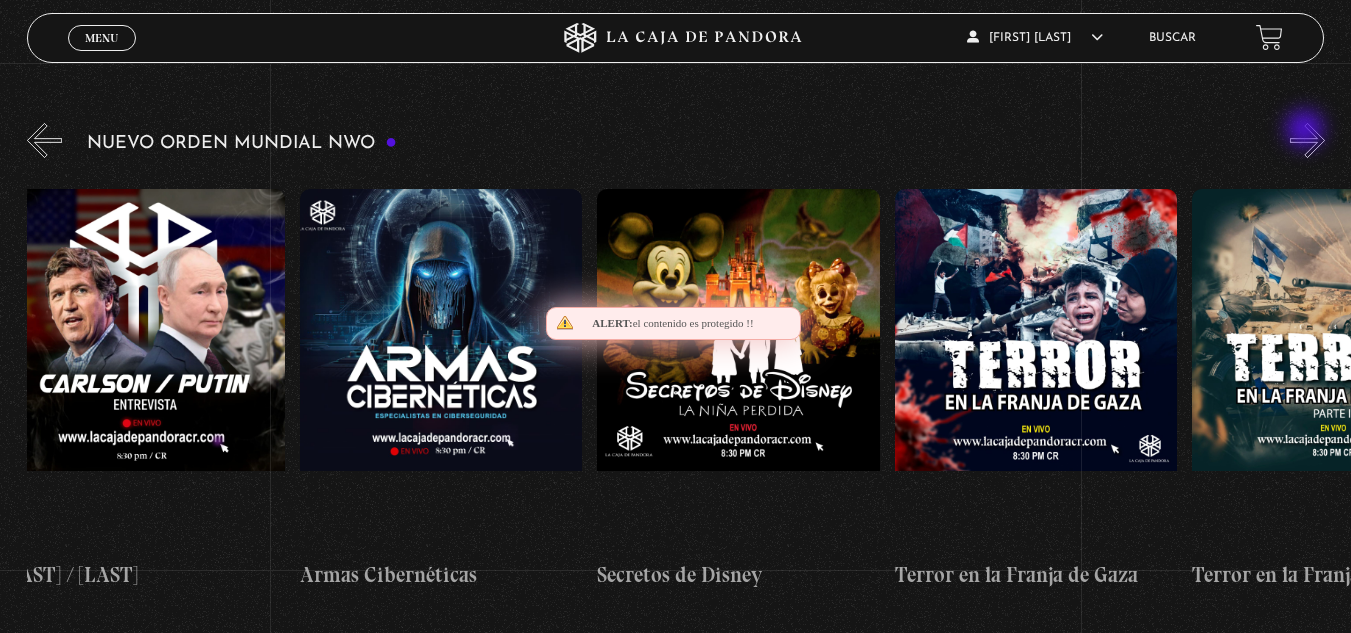 click on "»" at bounding box center [1307, 140] 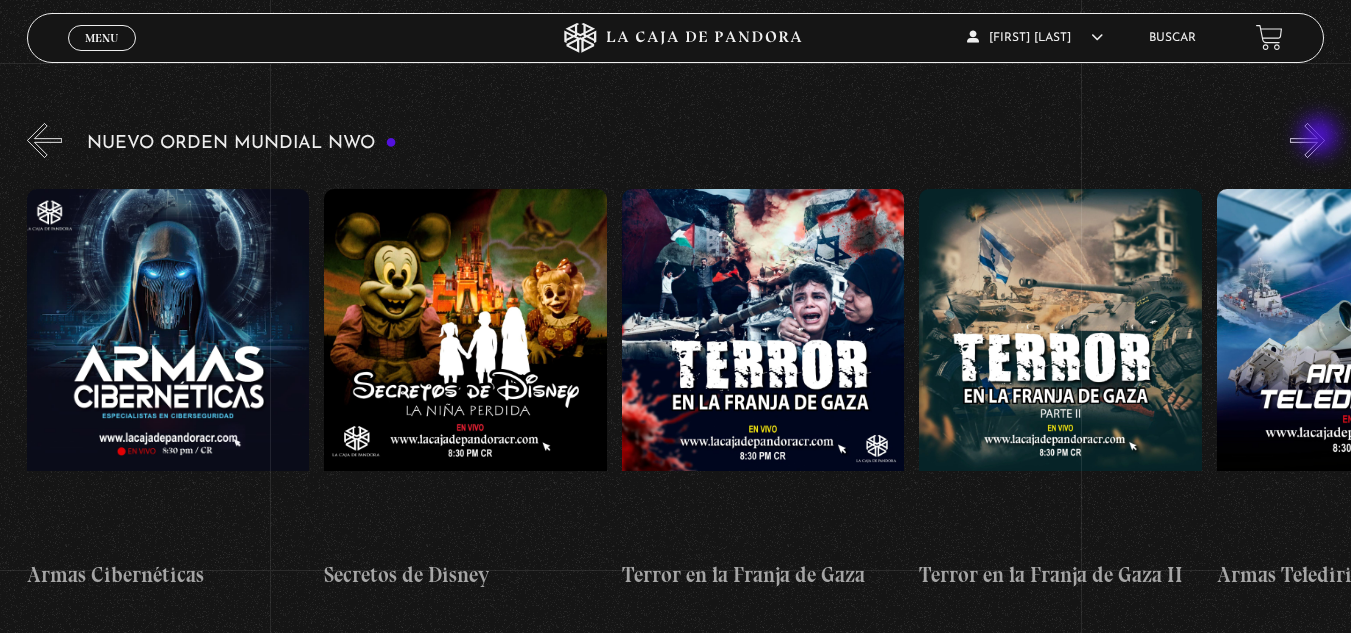 click on "»" at bounding box center [1307, 140] 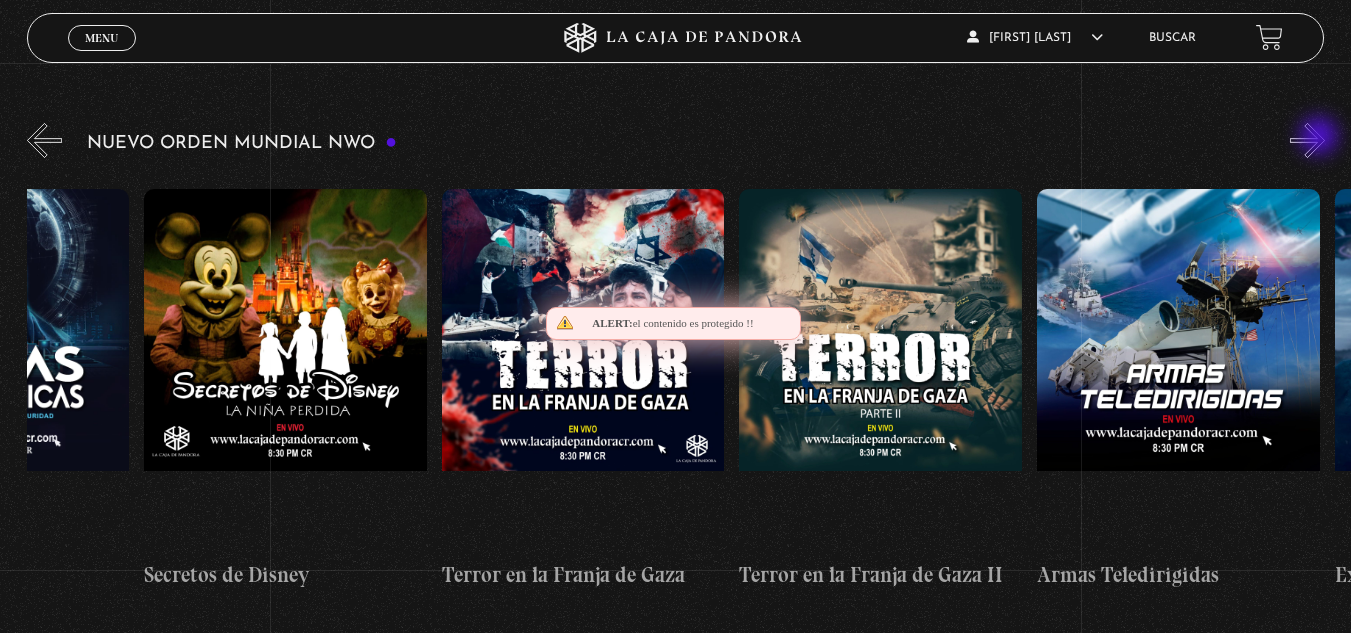 click on "»" at bounding box center (1307, 140) 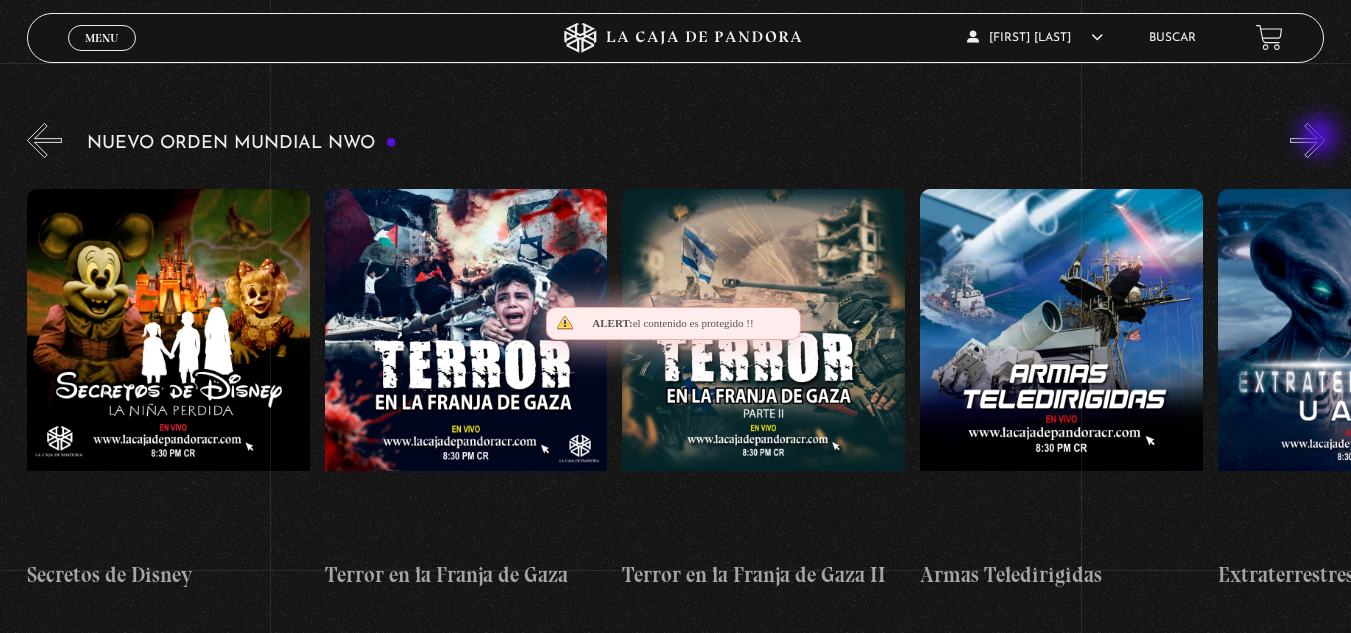 click on "»" at bounding box center (1307, 140) 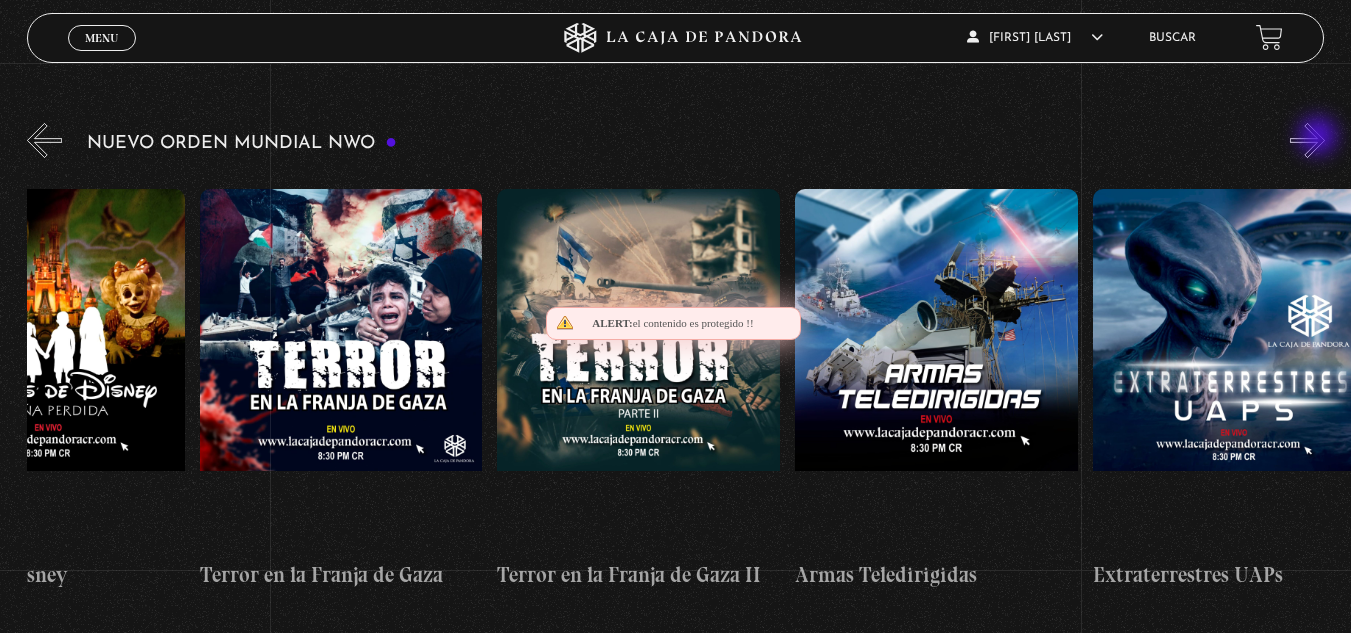 click on "»" at bounding box center (1307, 140) 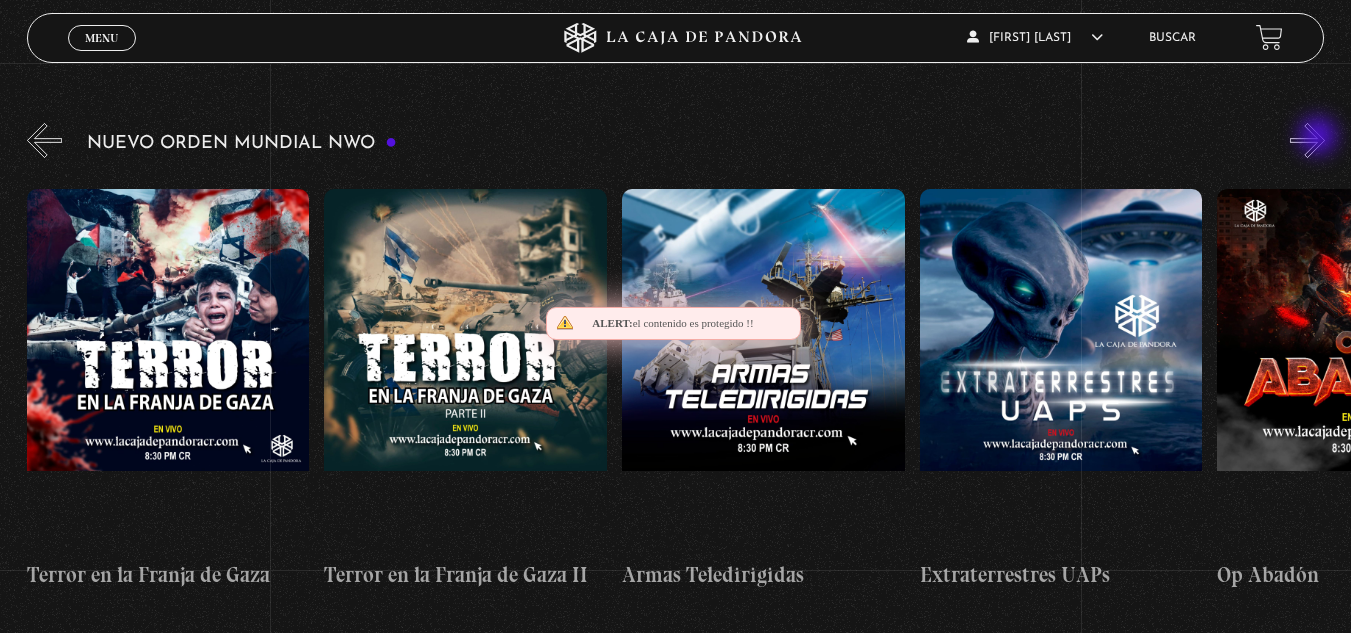 click on "»" at bounding box center [1307, 140] 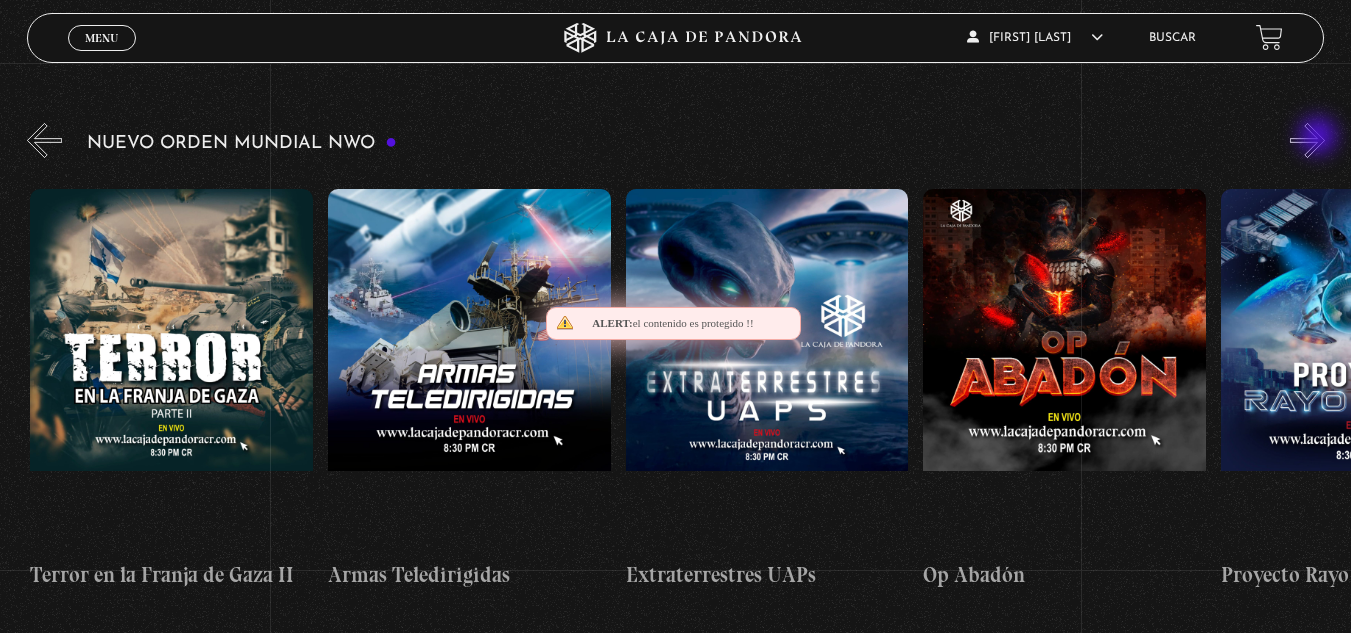 click on "»" at bounding box center [1307, 140] 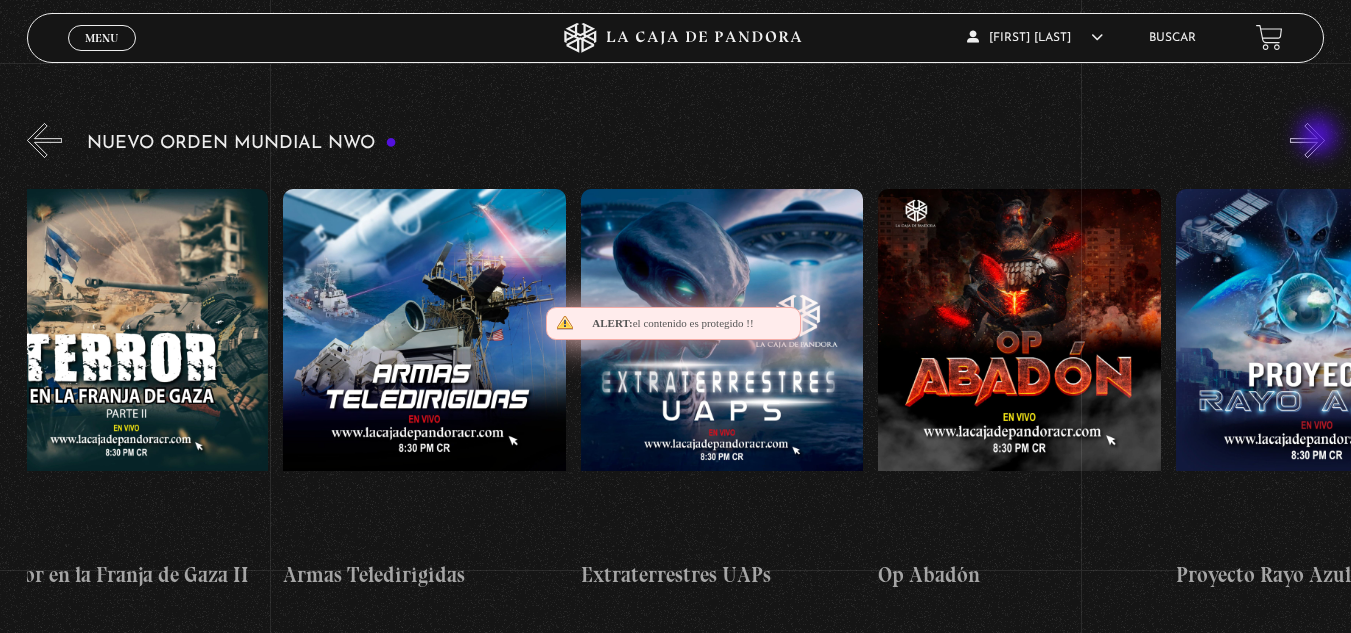 click on "»" at bounding box center (1307, 140) 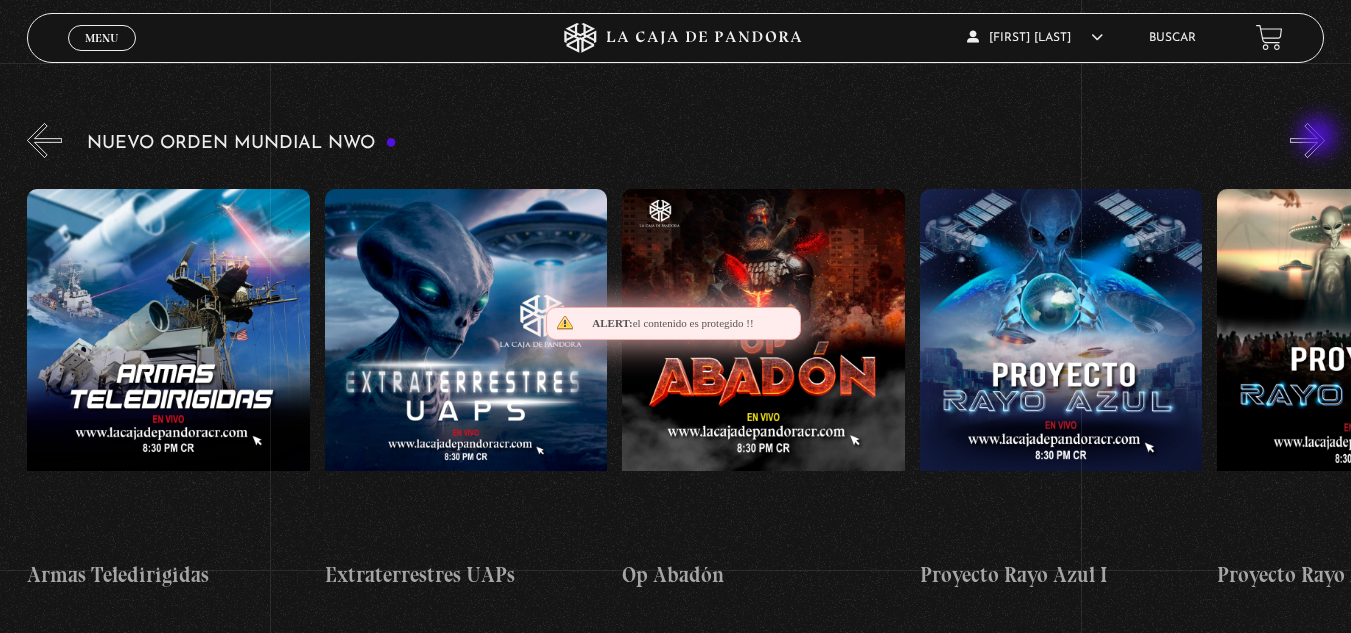 click on "»" at bounding box center [1307, 140] 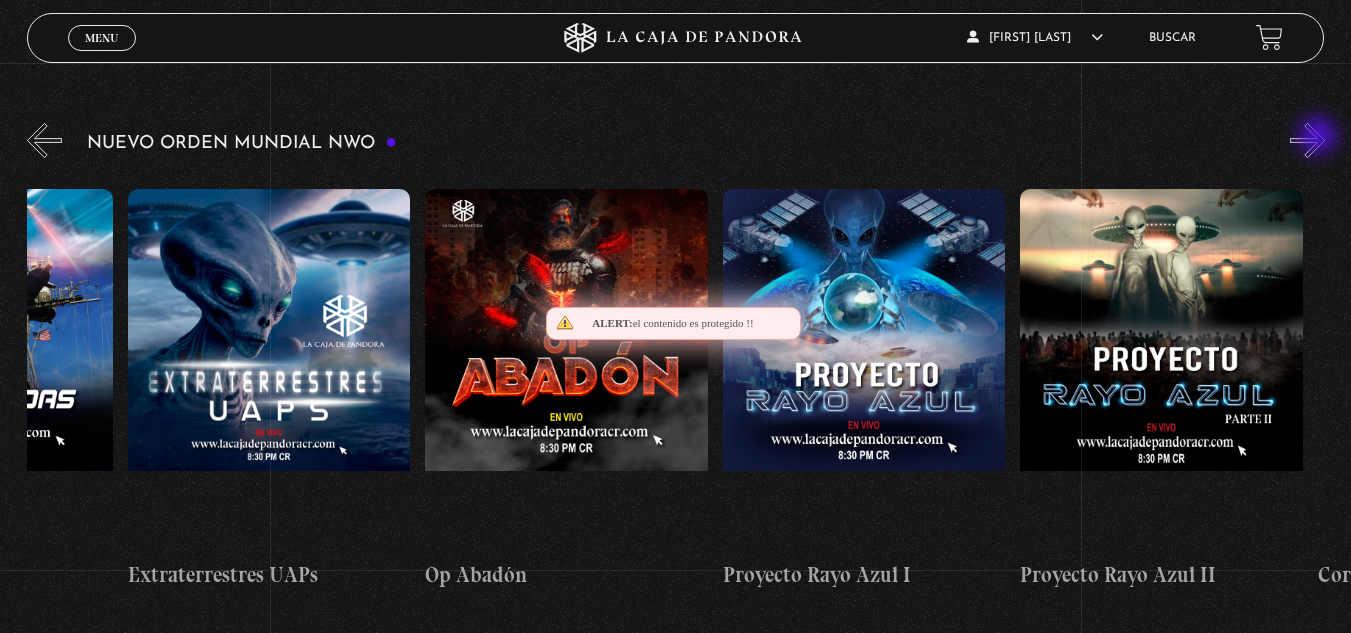 click on "»" at bounding box center (1307, 140) 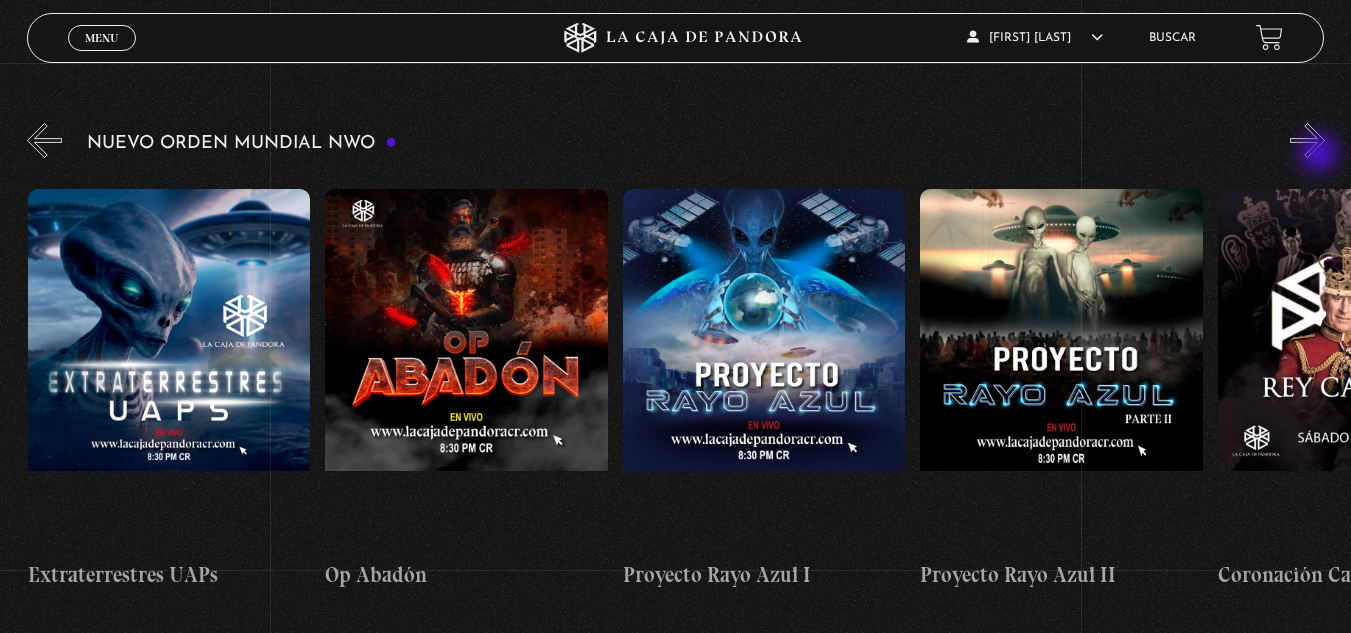 click on "»" at bounding box center (1307, 140) 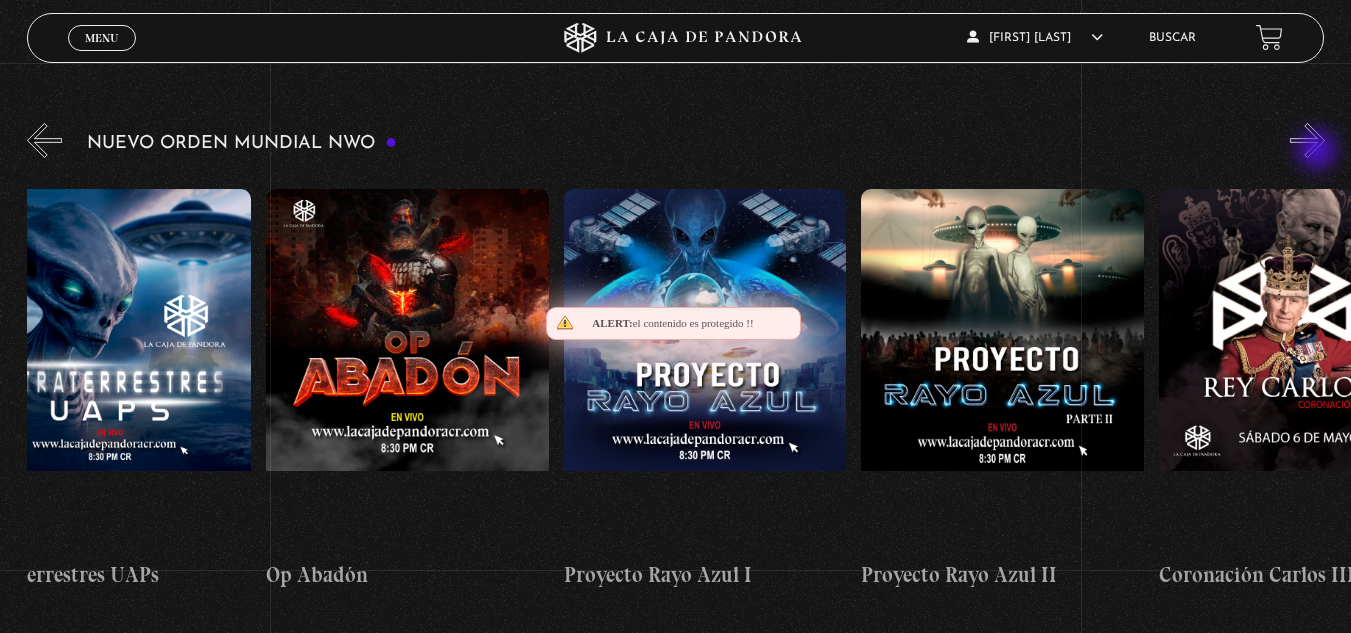 click on "»" at bounding box center [1307, 140] 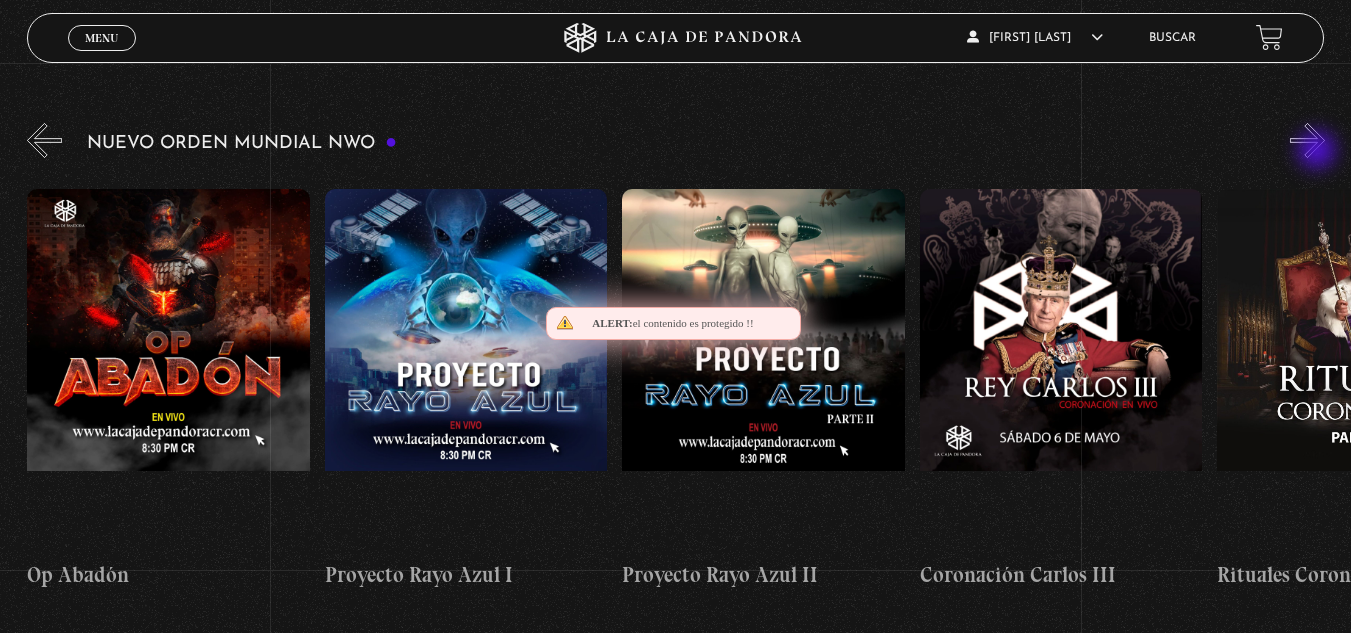 click on "»" at bounding box center [1307, 140] 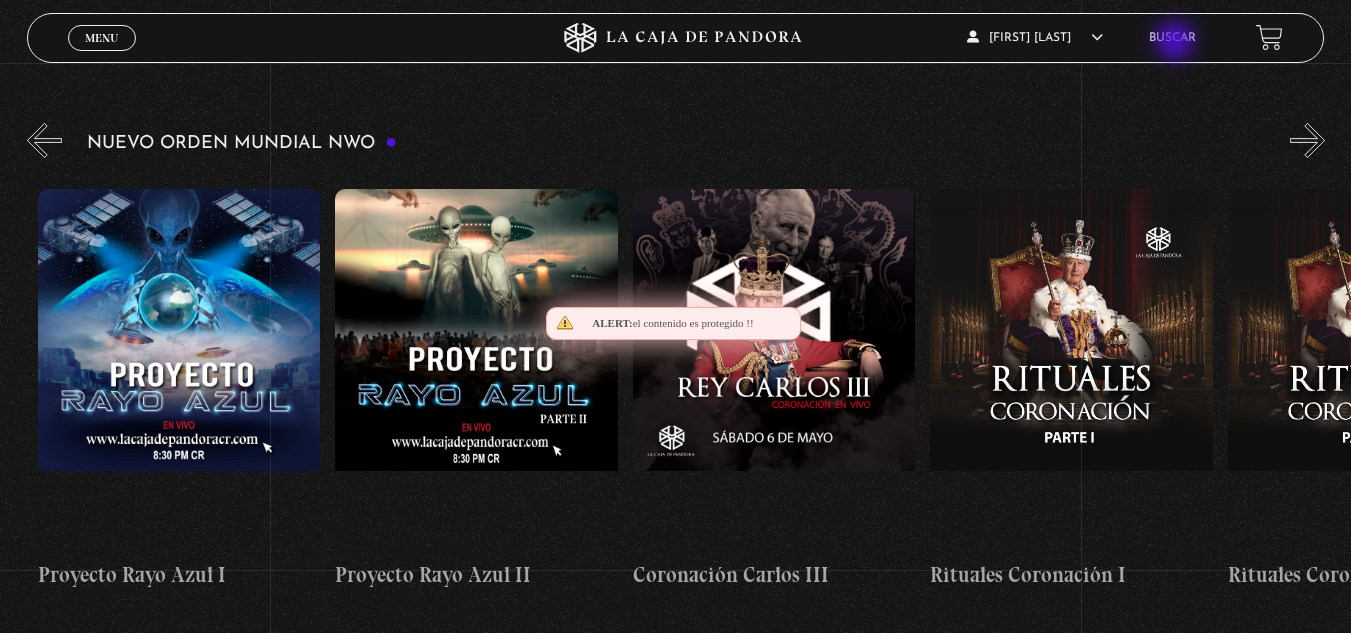 click on "Buscar" at bounding box center (1172, 38) 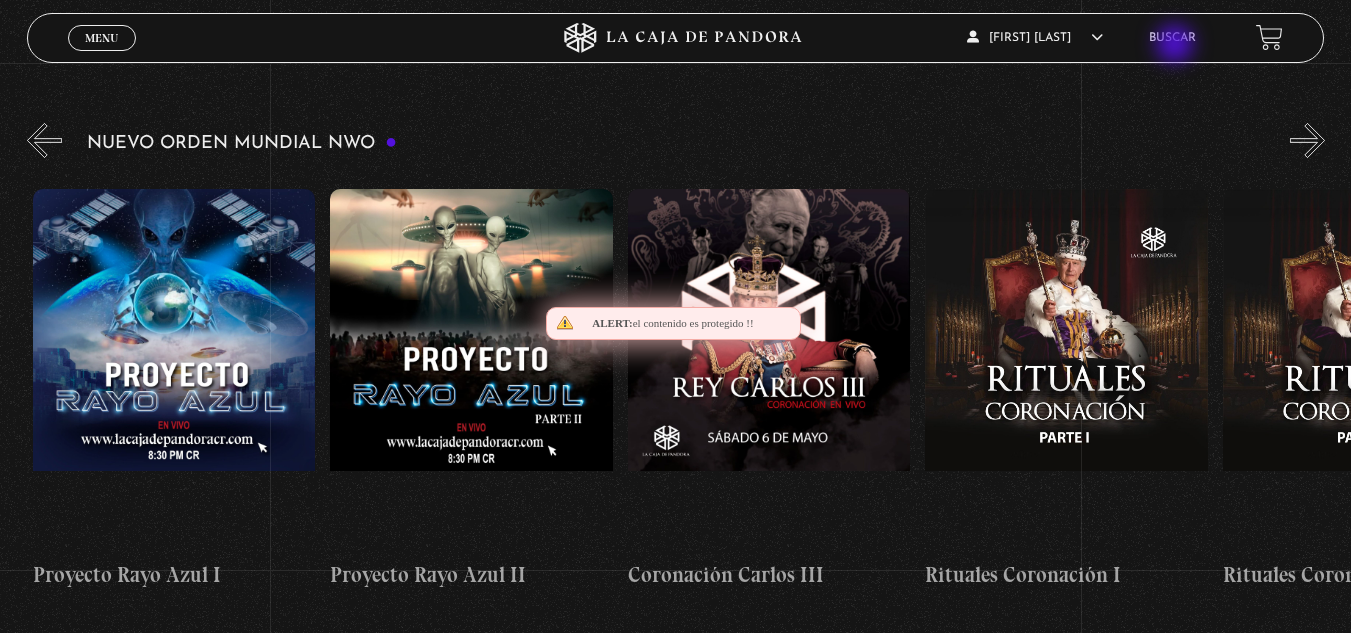 scroll, scrollTop: 0, scrollLeft: 7736, axis: horizontal 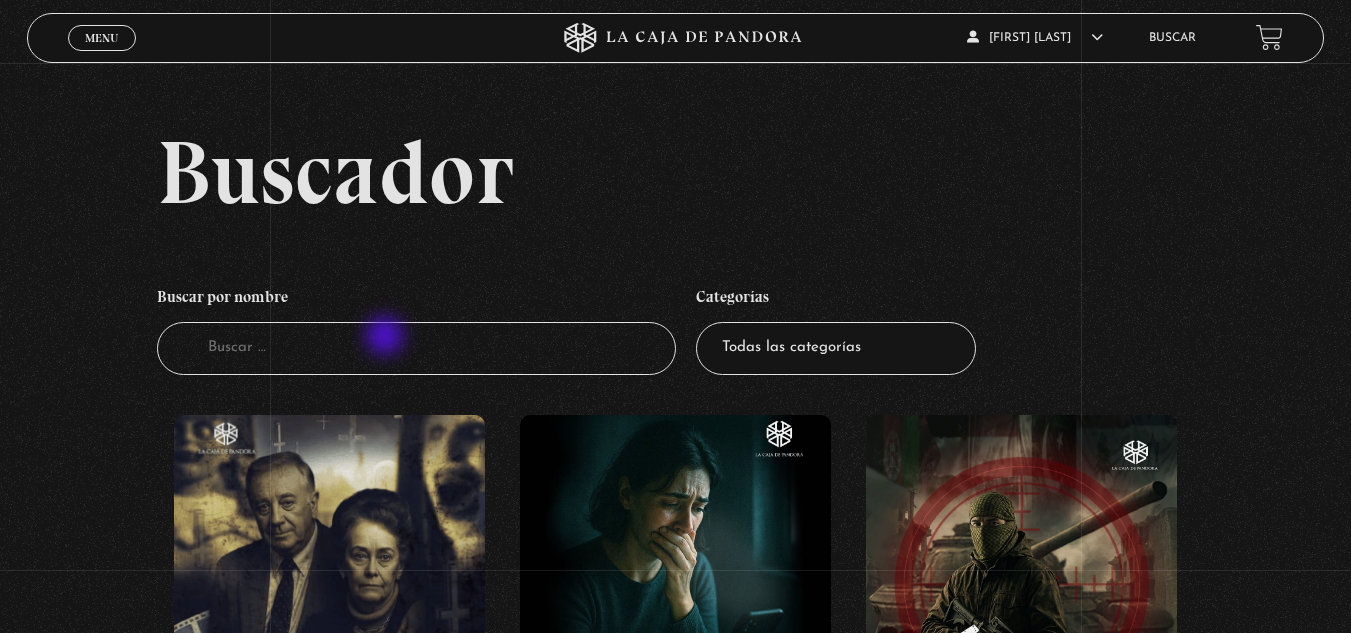 click on "Buscador" at bounding box center [416, 348] 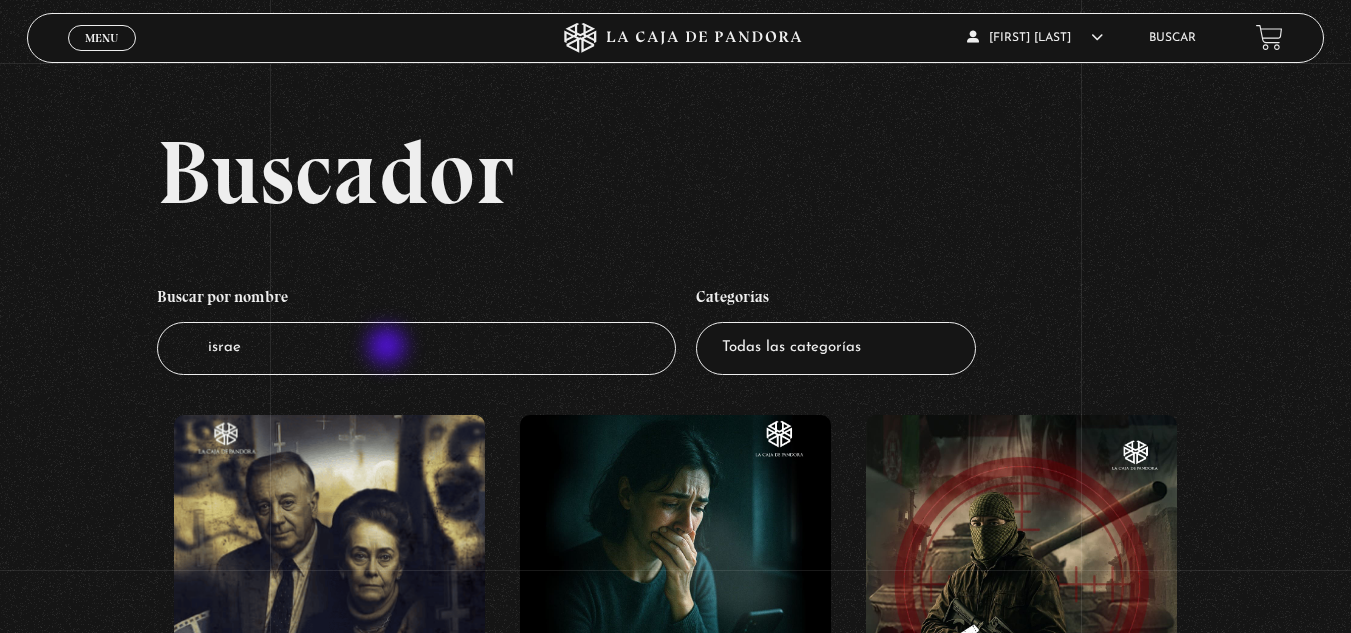 type on "[COUNTRY]" 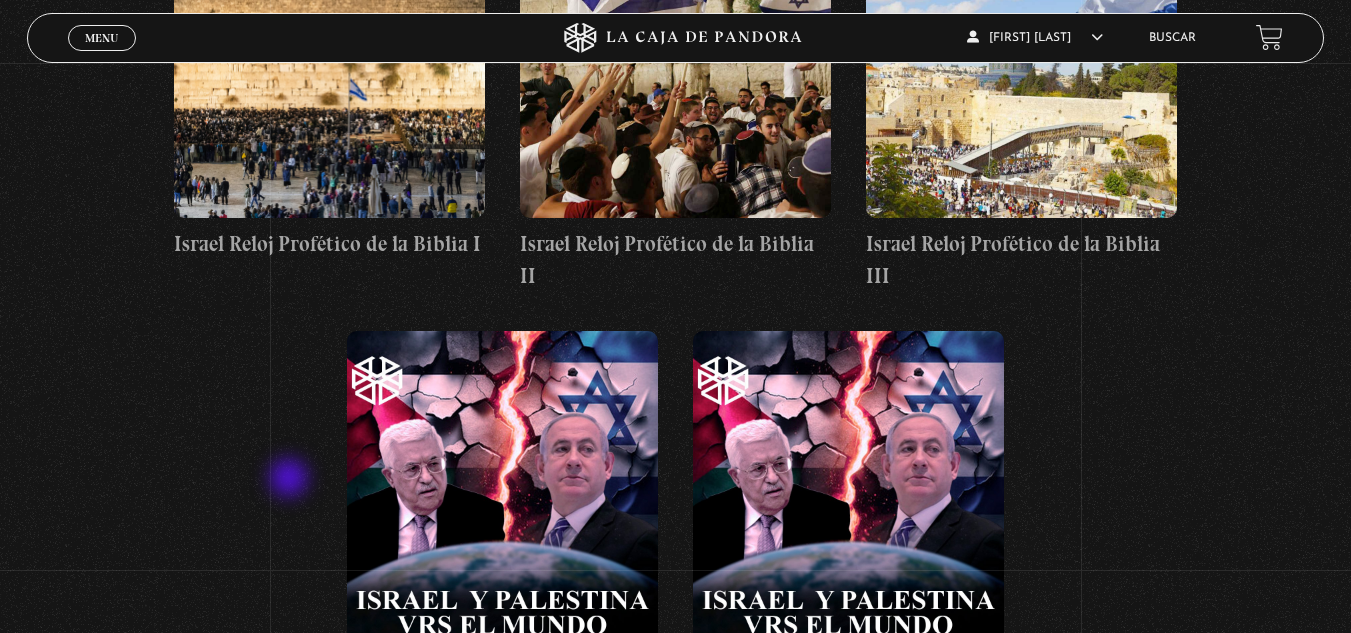 scroll, scrollTop: 1400, scrollLeft: 0, axis: vertical 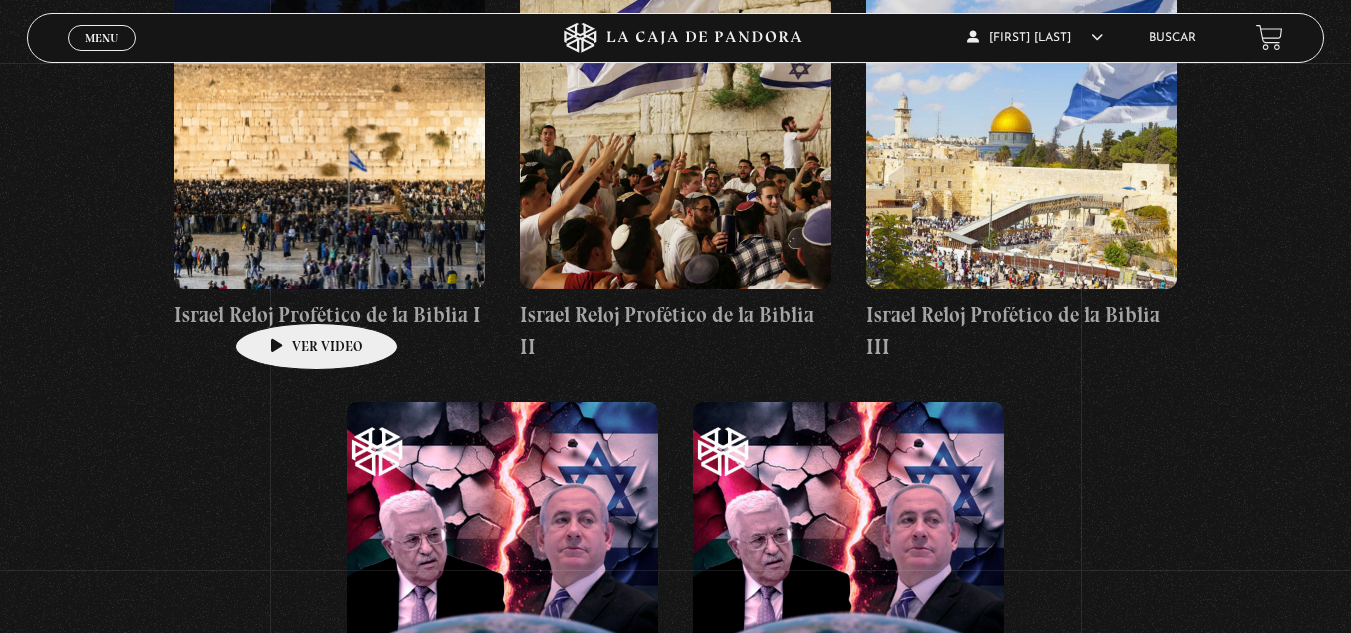 click at bounding box center (329, 109) 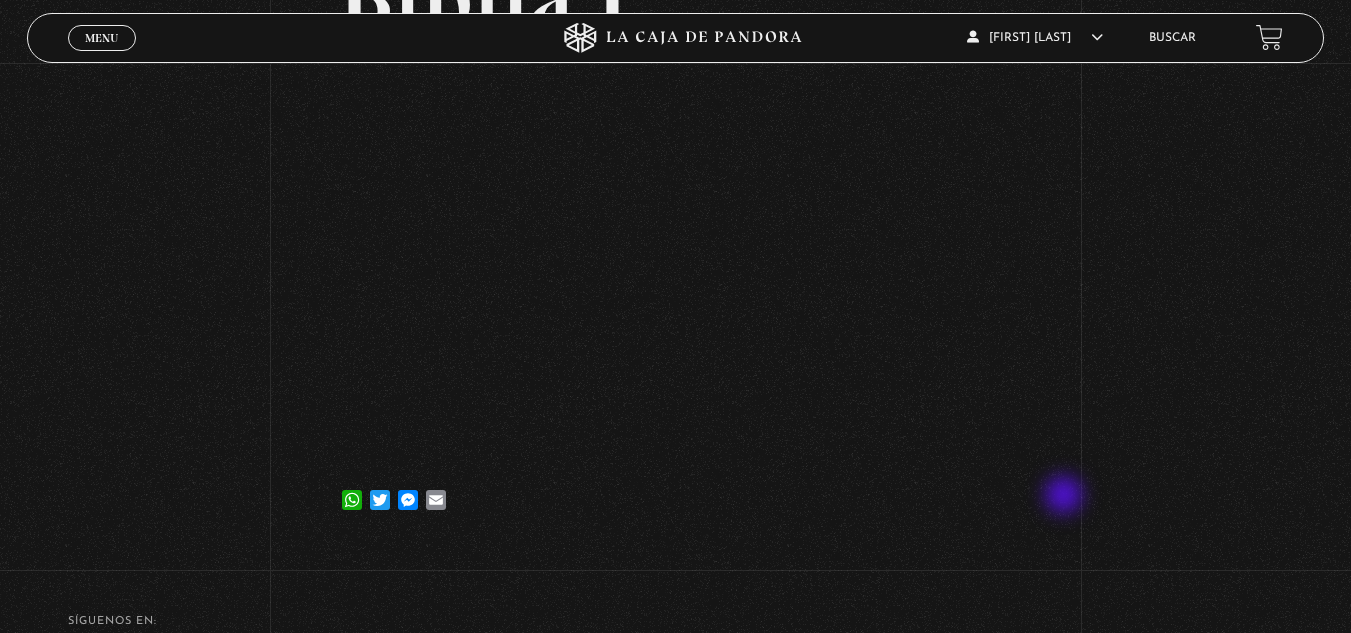 scroll, scrollTop: 400, scrollLeft: 0, axis: vertical 